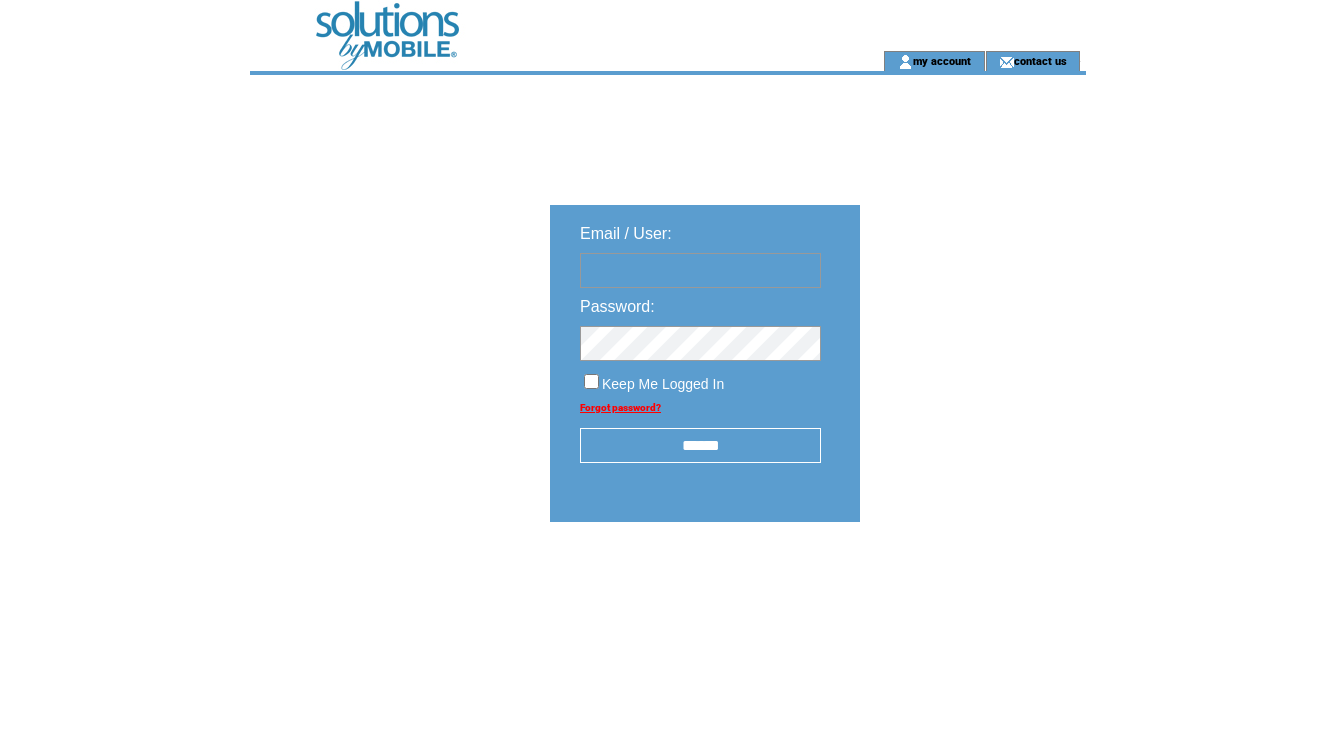 scroll, scrollTop: 0, scrollLeft: 0, axis: both 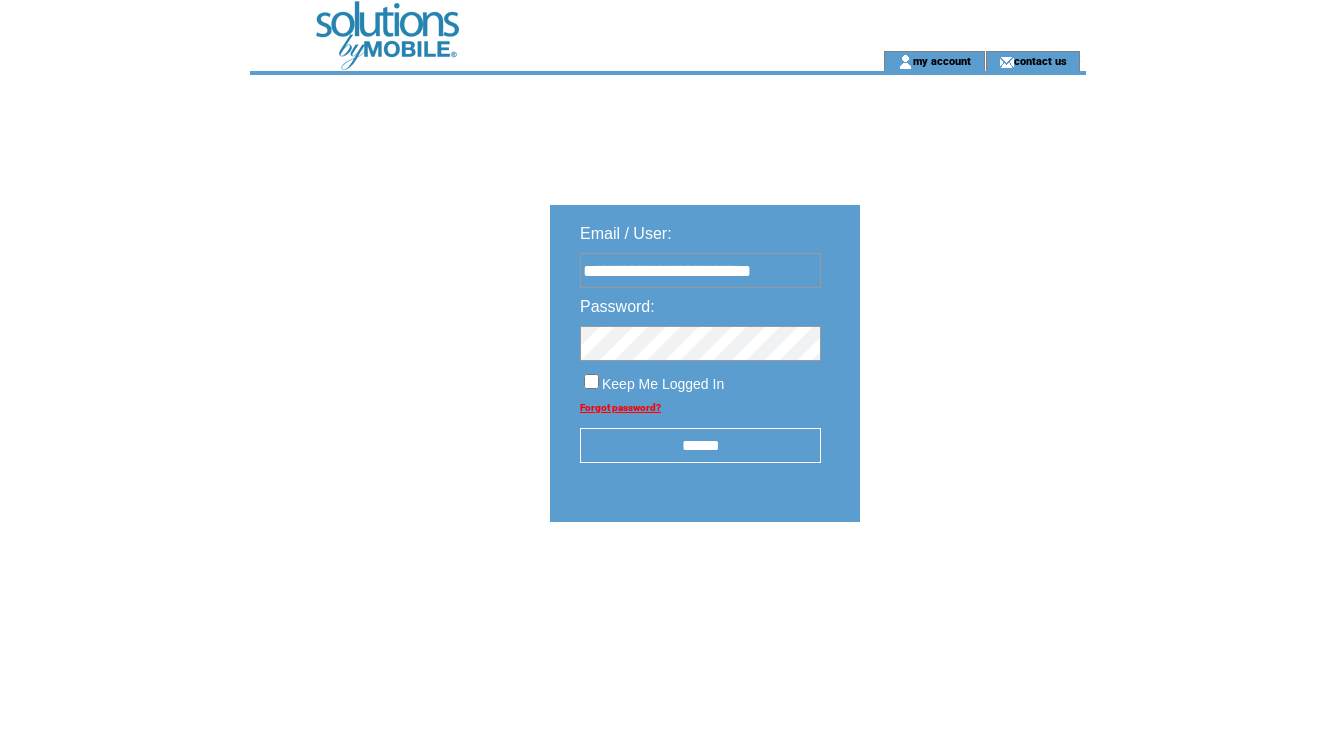 click on "******" at bounding box center (700, 445) 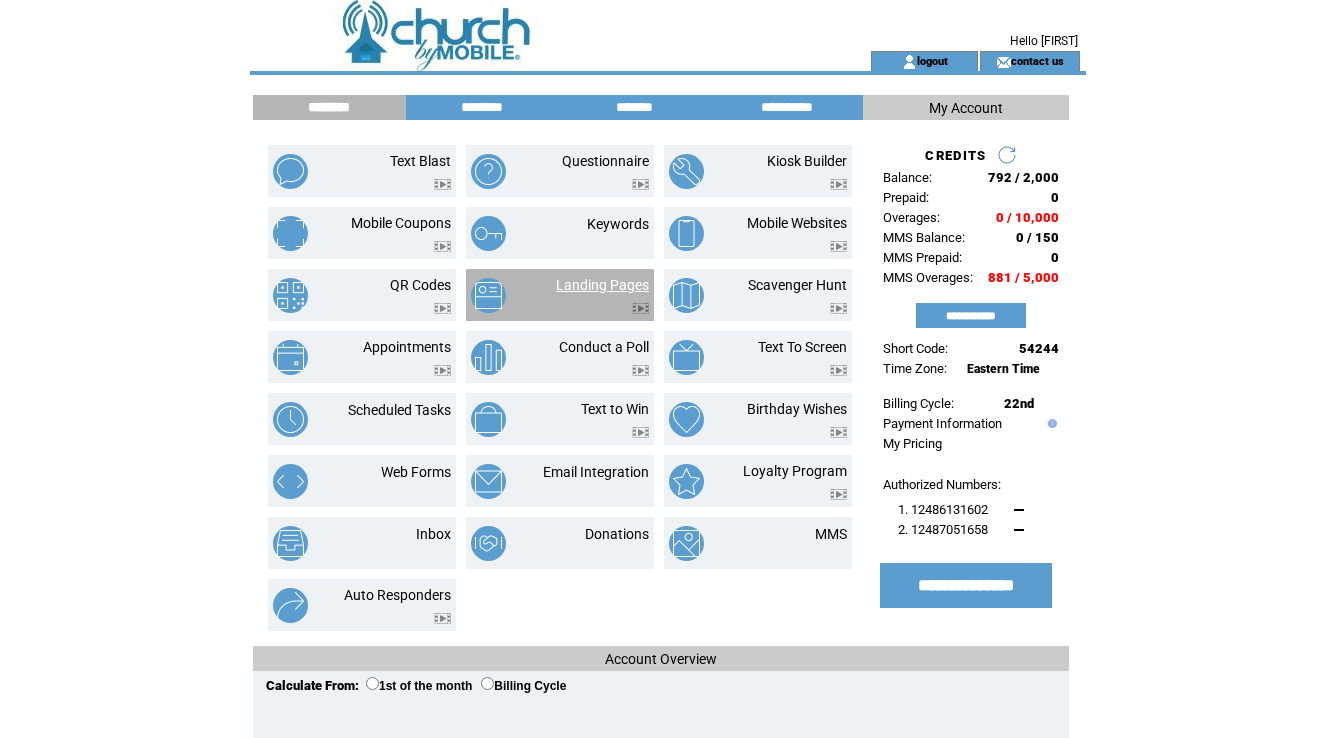 scroll, scrollTop: 0, scrollLeft: 0, axis: both 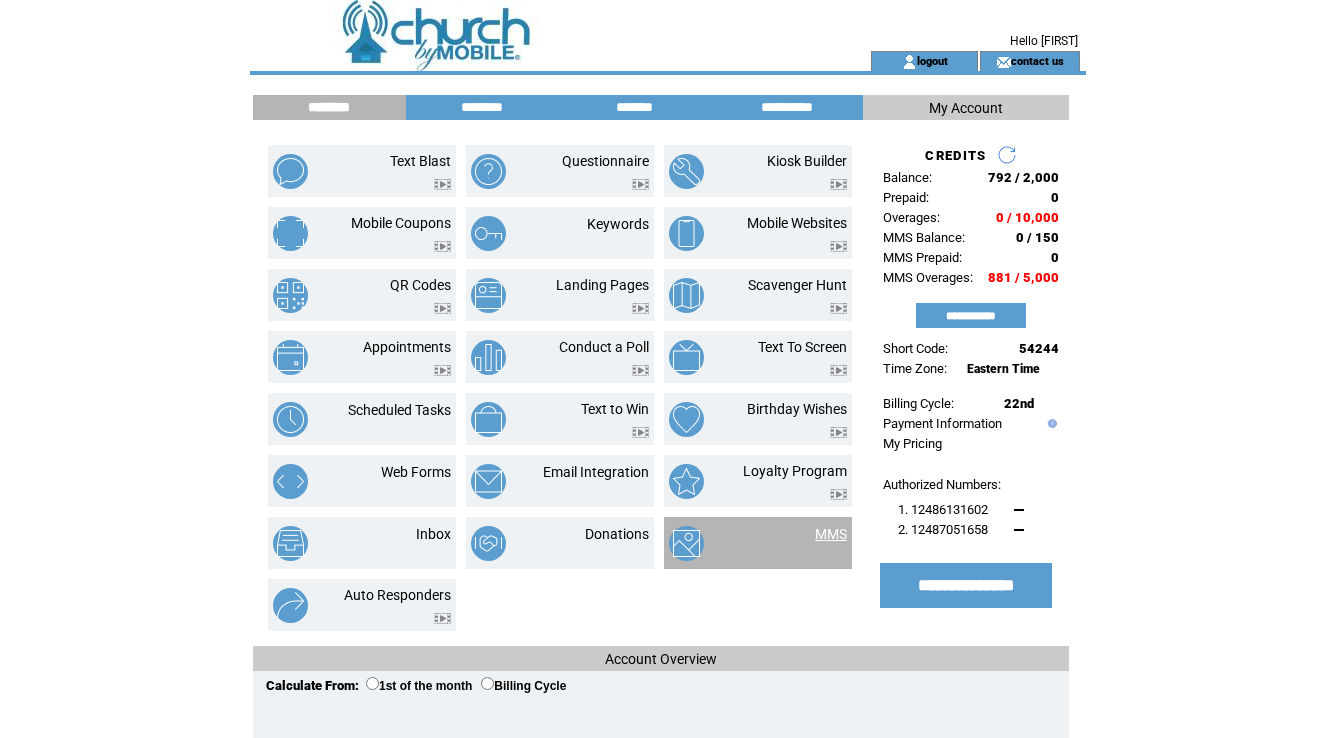 click on "MMS" at bounding box center [831, 534] 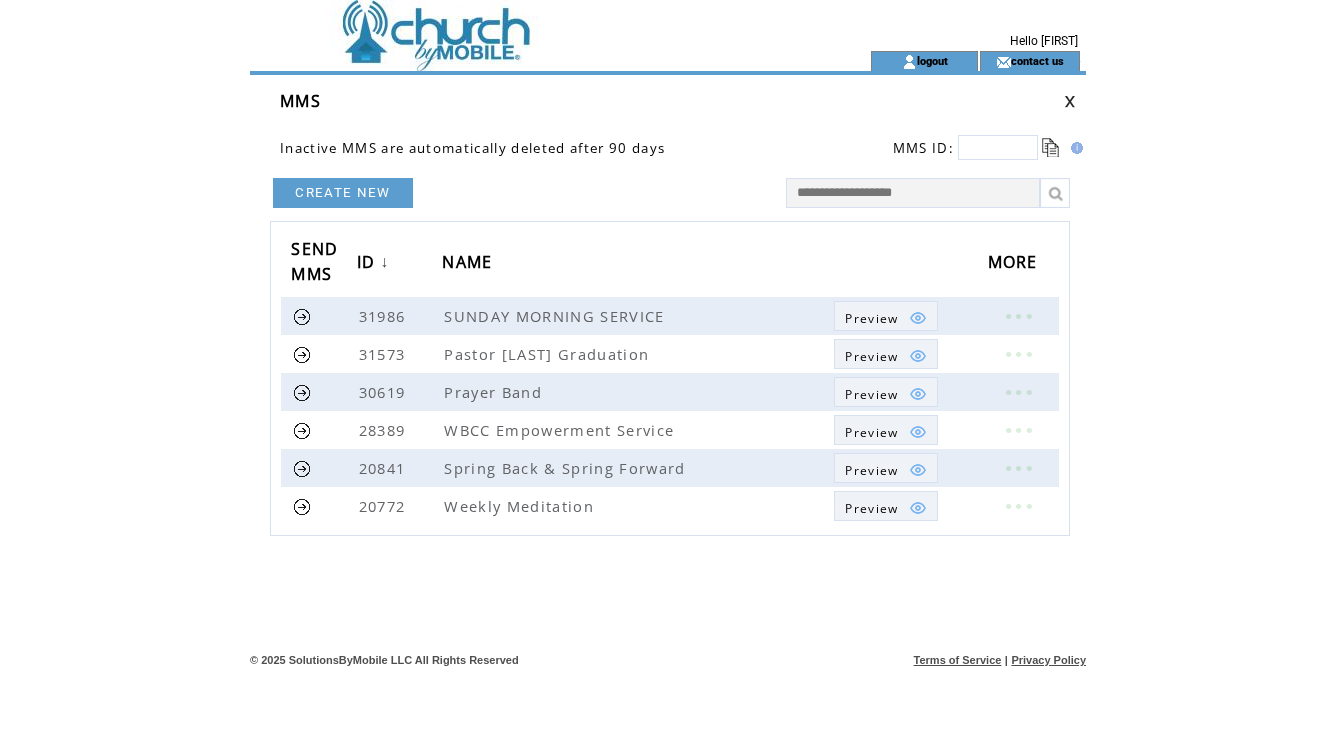scroll, scrollTop: 0, scrollLeft: 0, axis: both 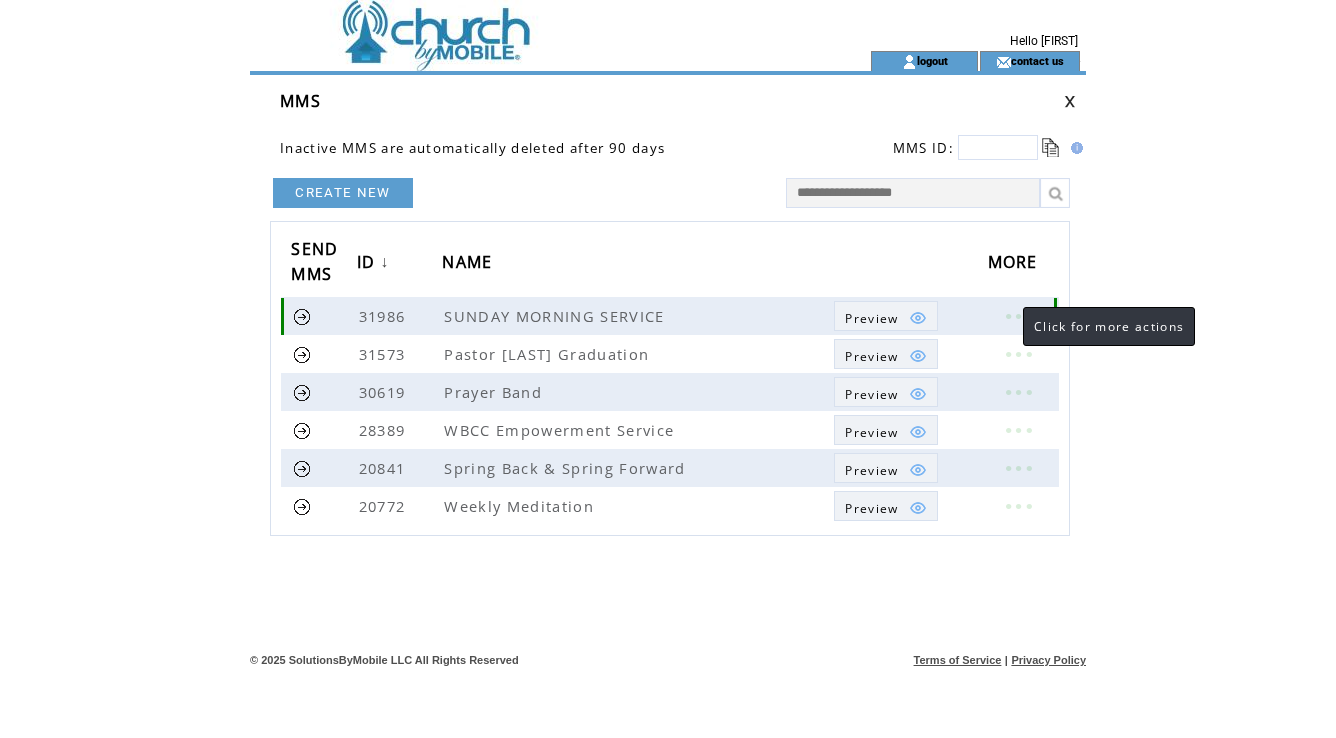 click at bounding box center (1018, 316) 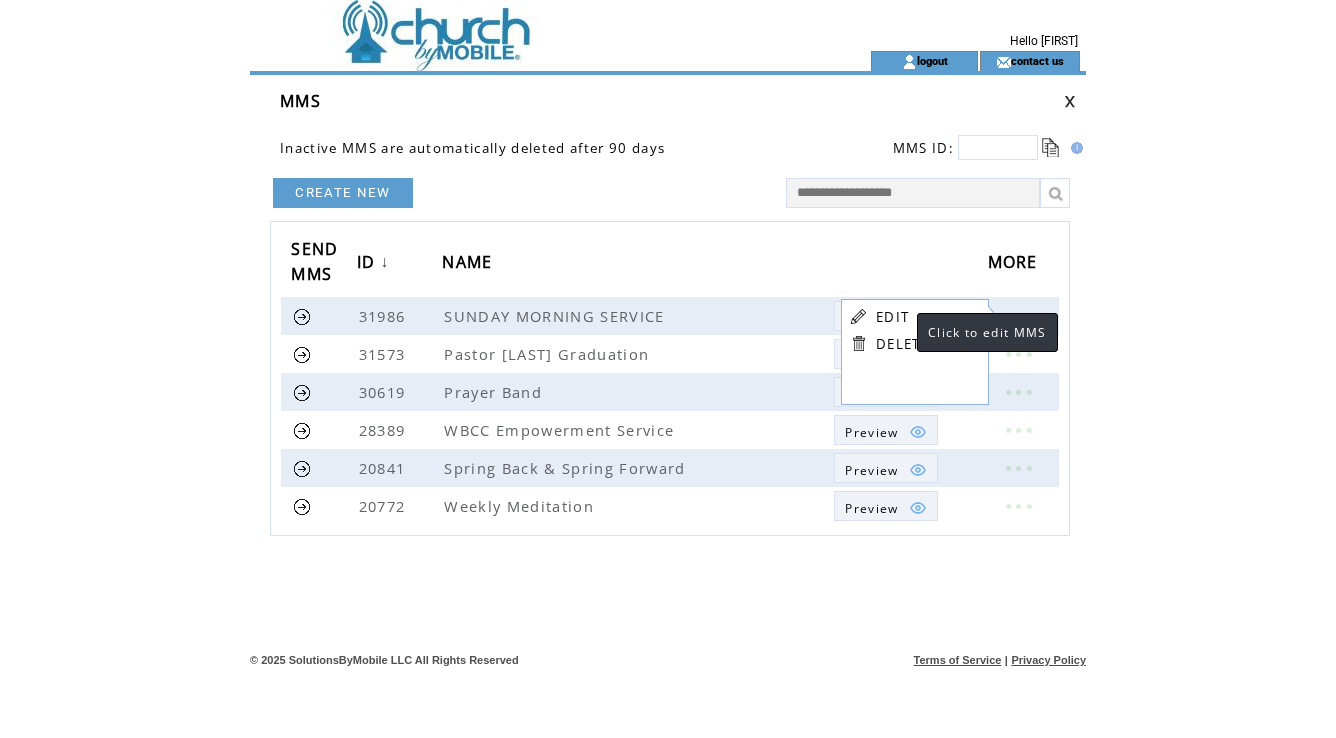 click on "EDIT" at bounding box center [892, 317] 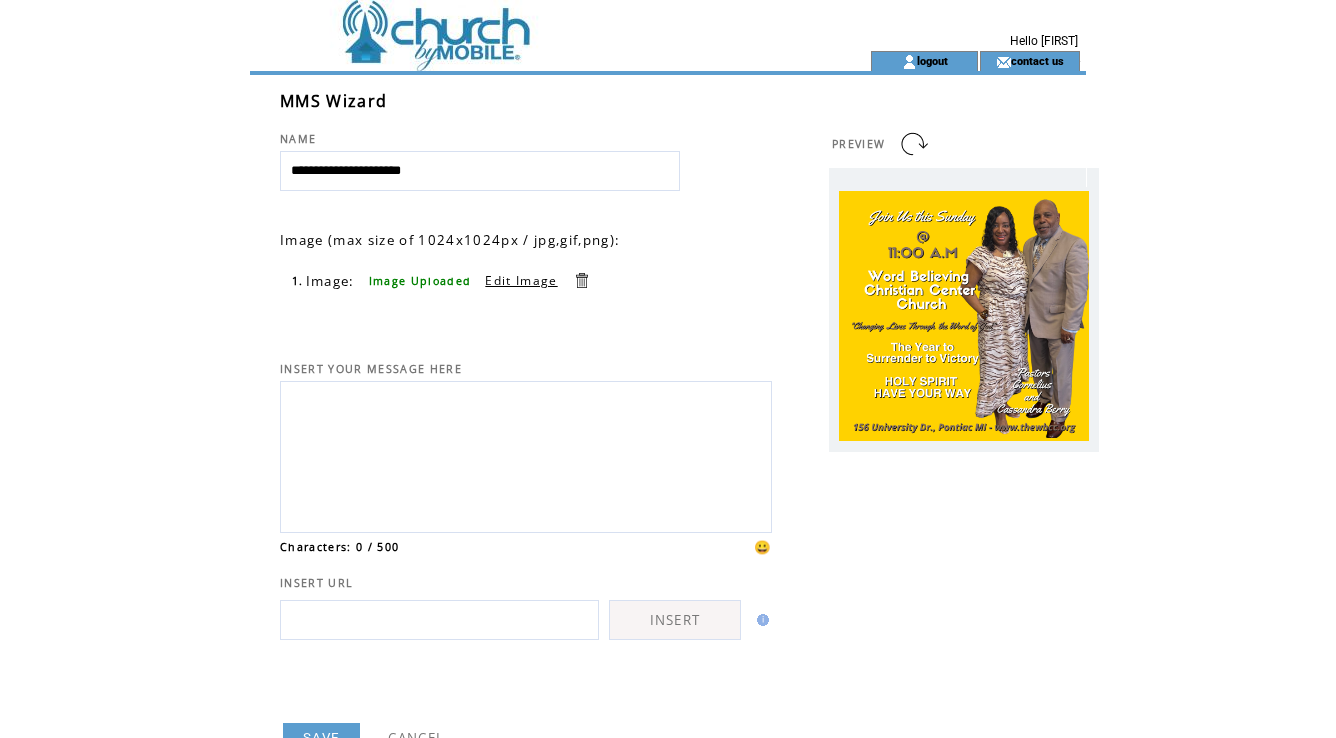 scroll, scrollTop: 0, scrollLeft: 0, axis: both 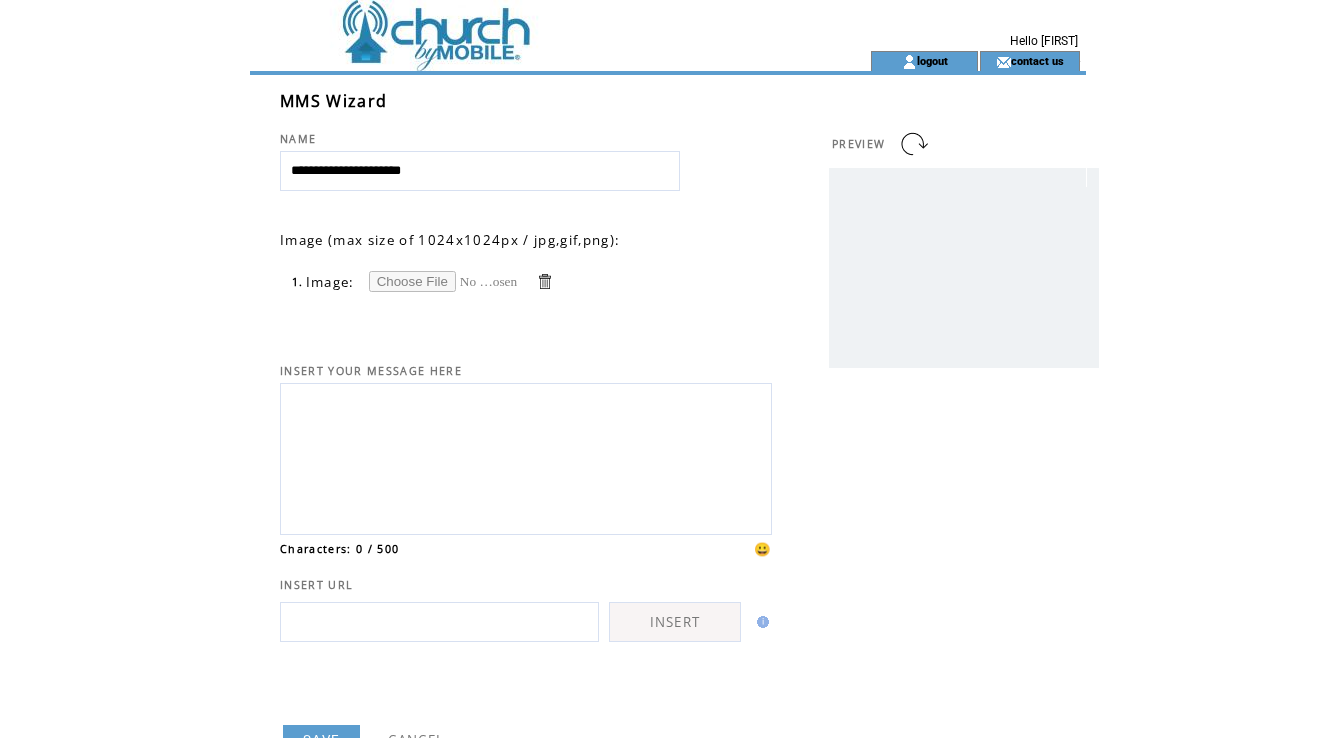 click at bounding box center (444, 281) 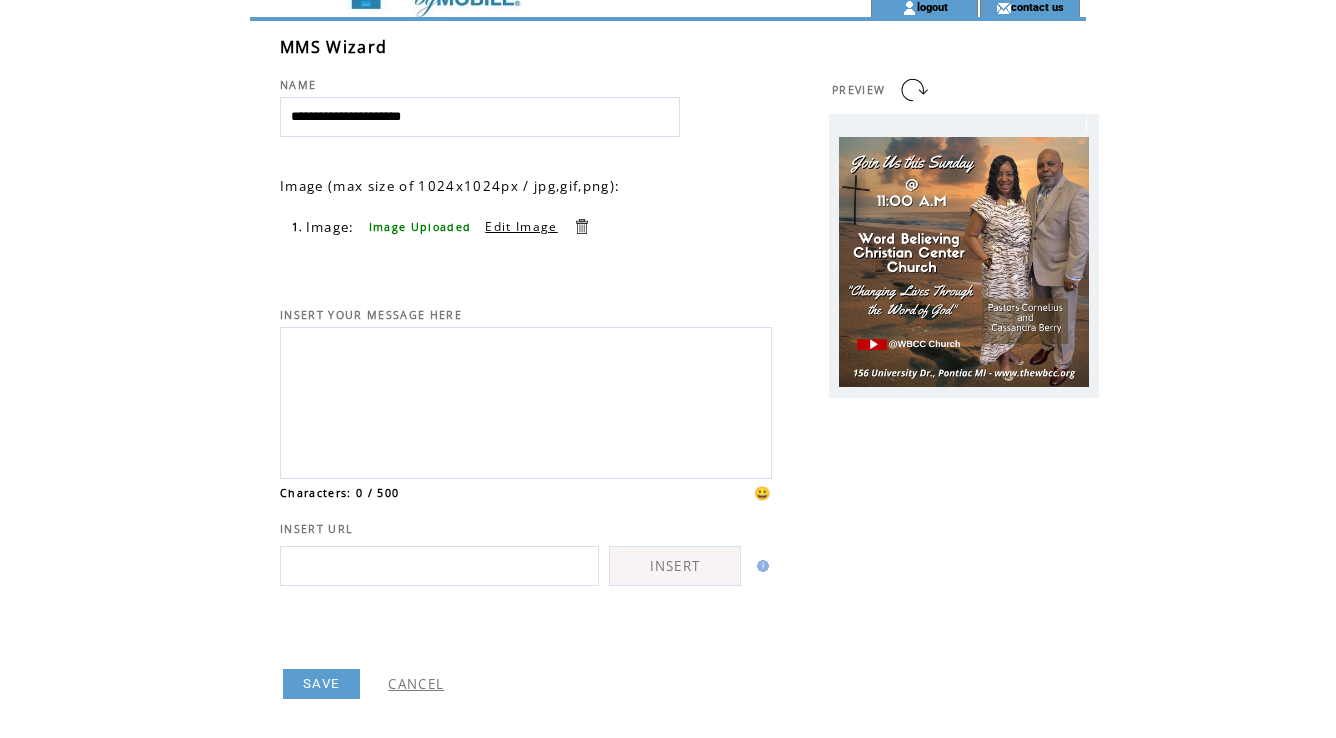 scroll, scrollTop: 115, scrollLeft: 0, axis: vertical 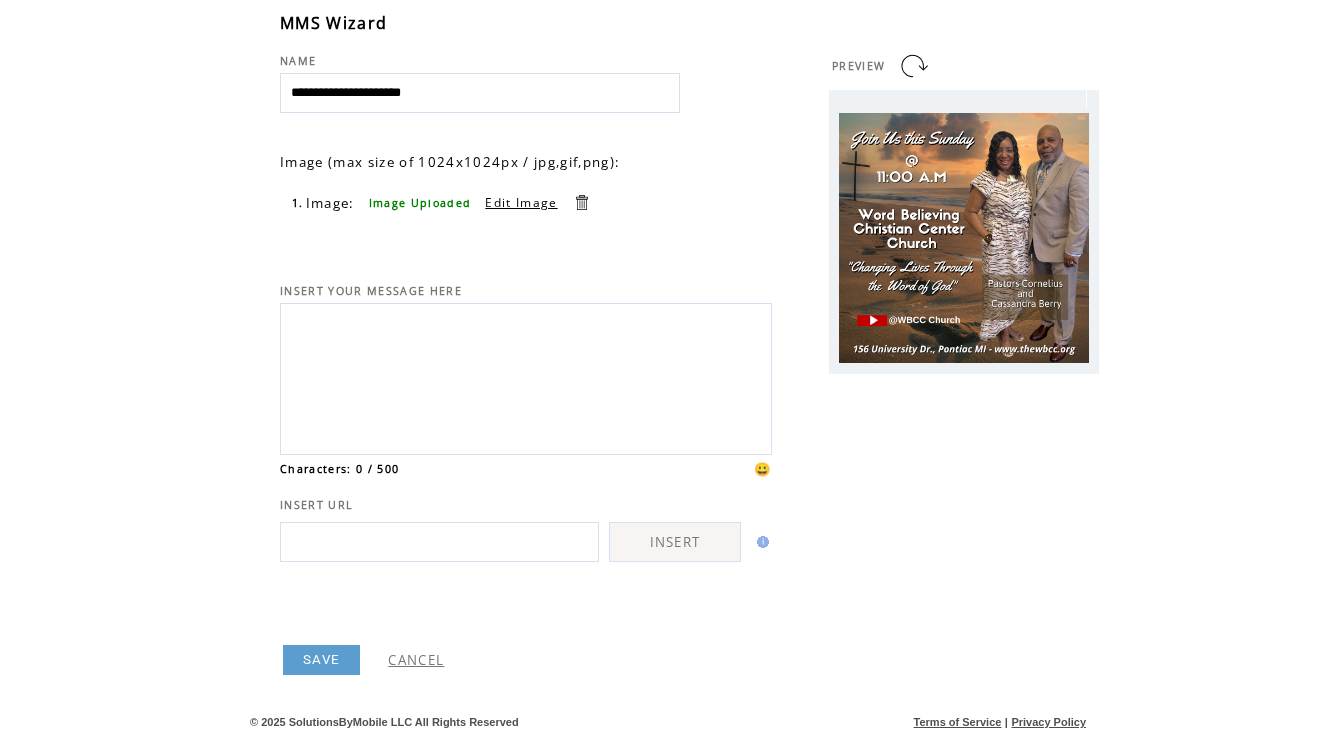click on "SAVE" at bounding box center [321, 660] 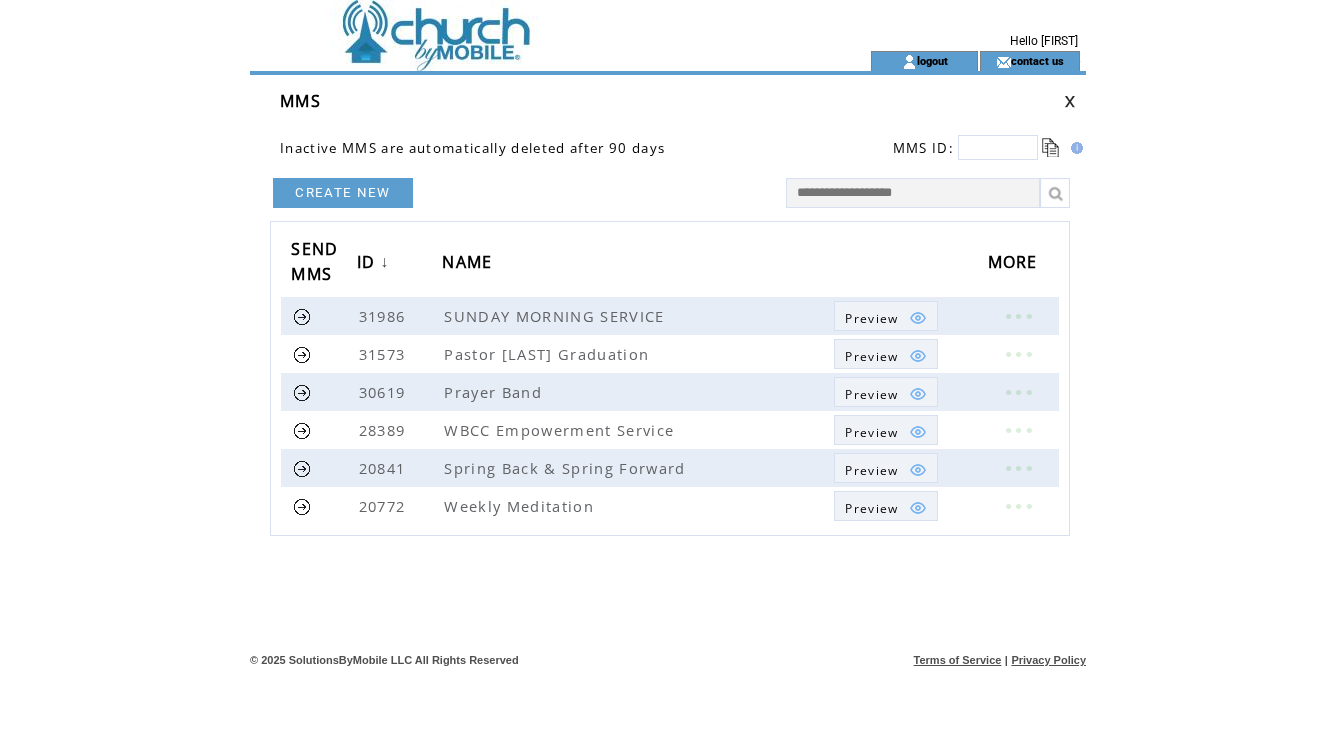 scroll, scrollTop: 0, scrollLeft: 0, axis: both 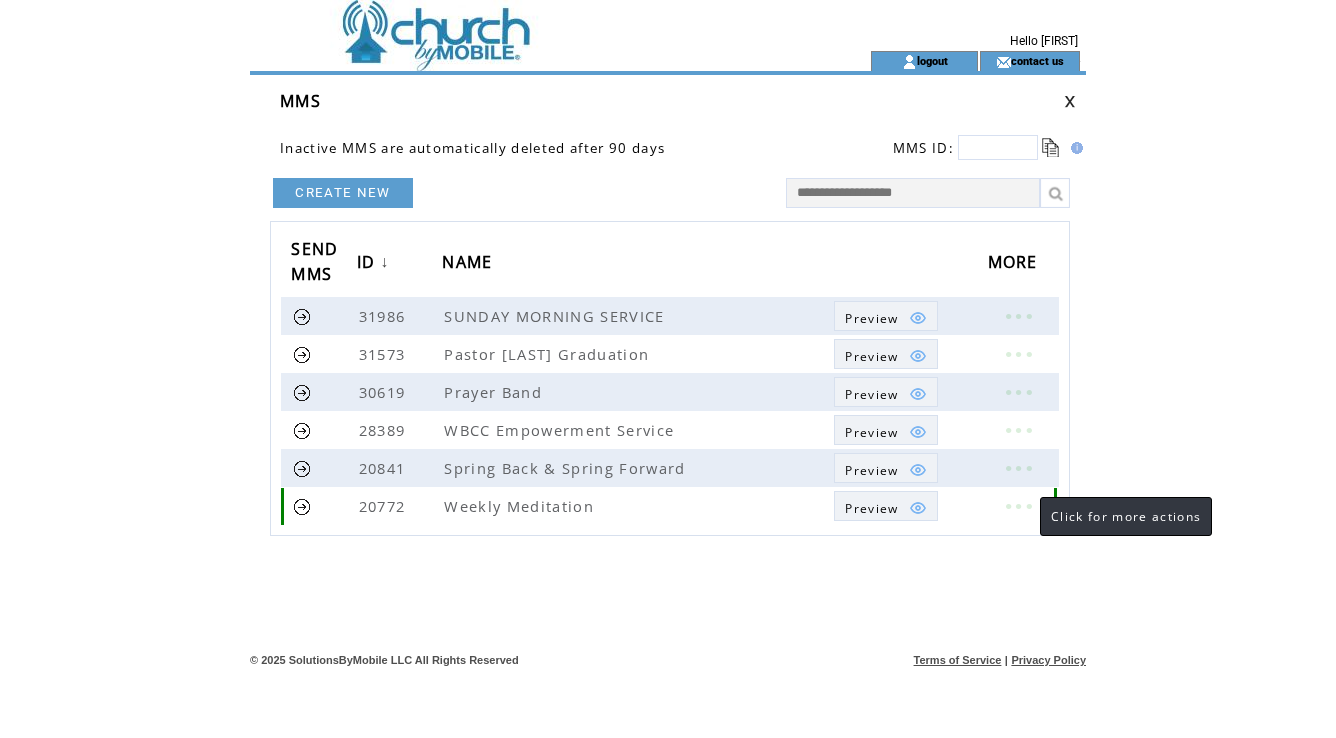 click at bounding box center (1018, 506) 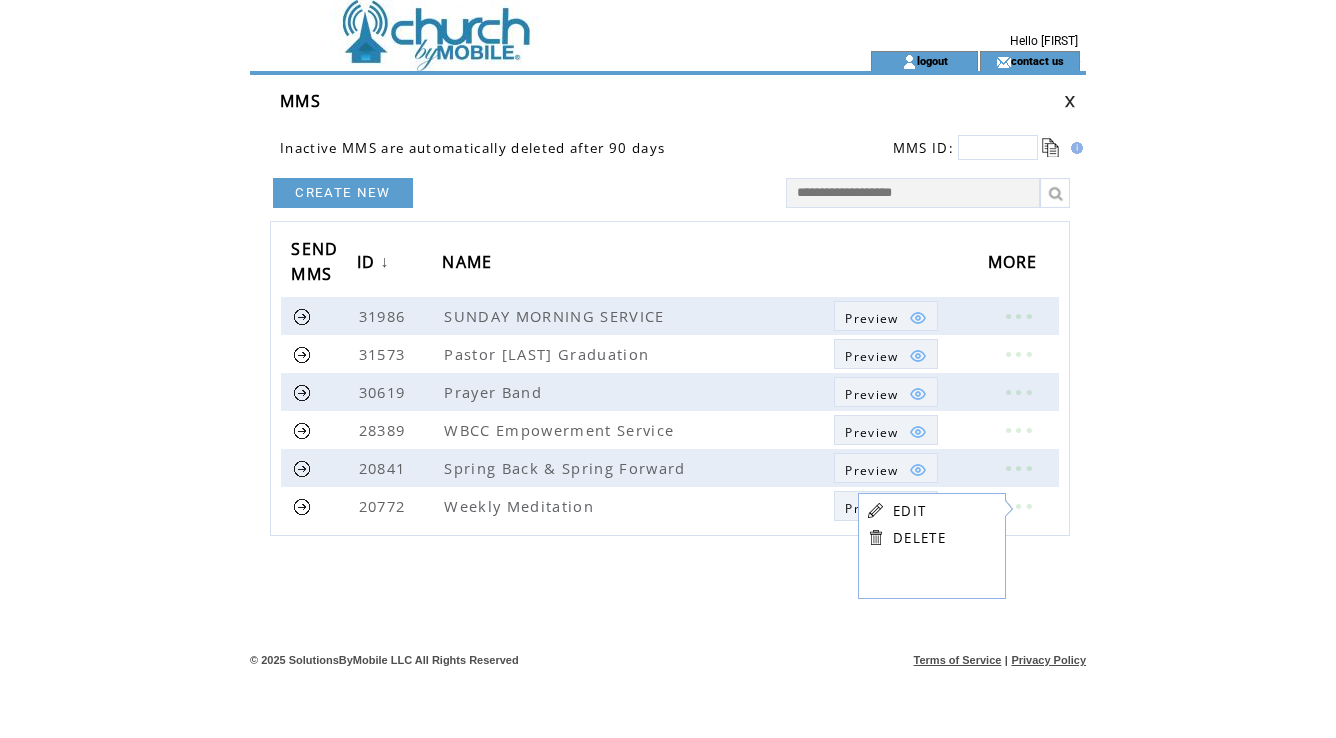 click on "EDIT" at bounding box center [909, 511] 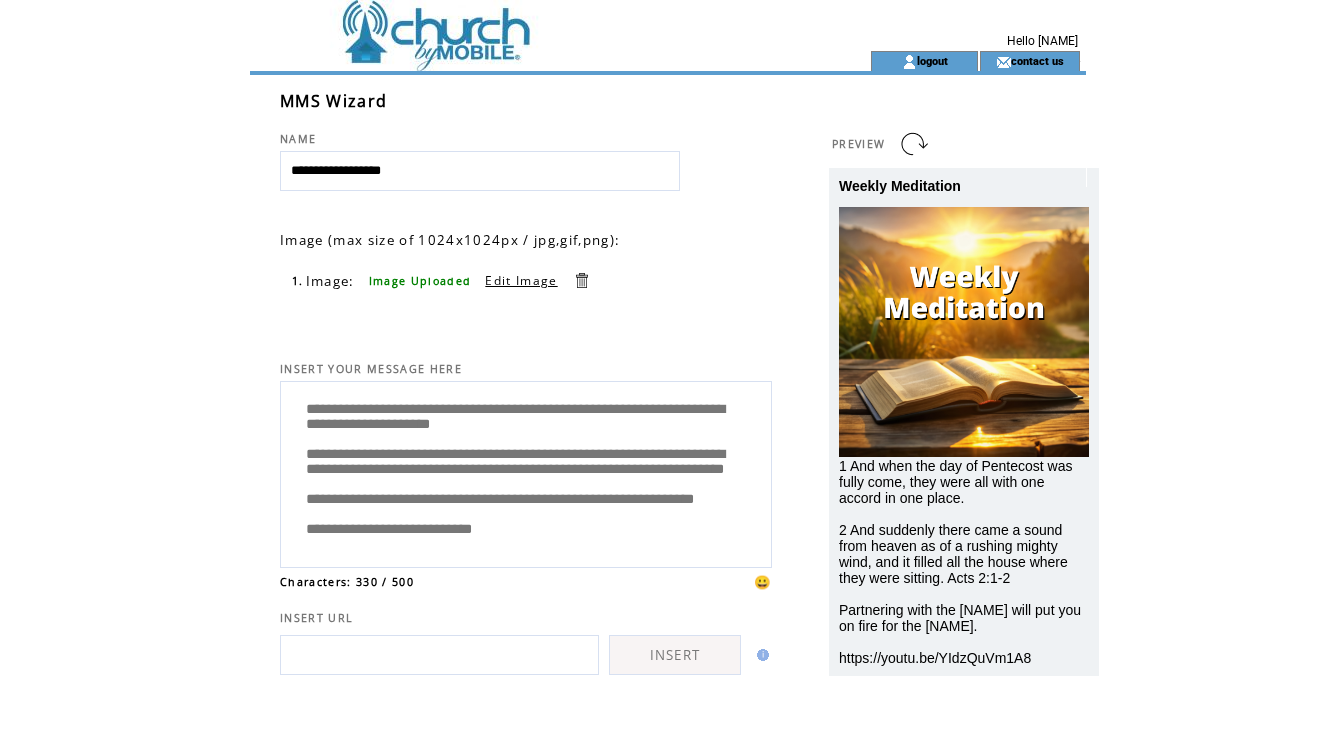 scroll, scrollTop: 0, scrollLeft: 0, axis: both 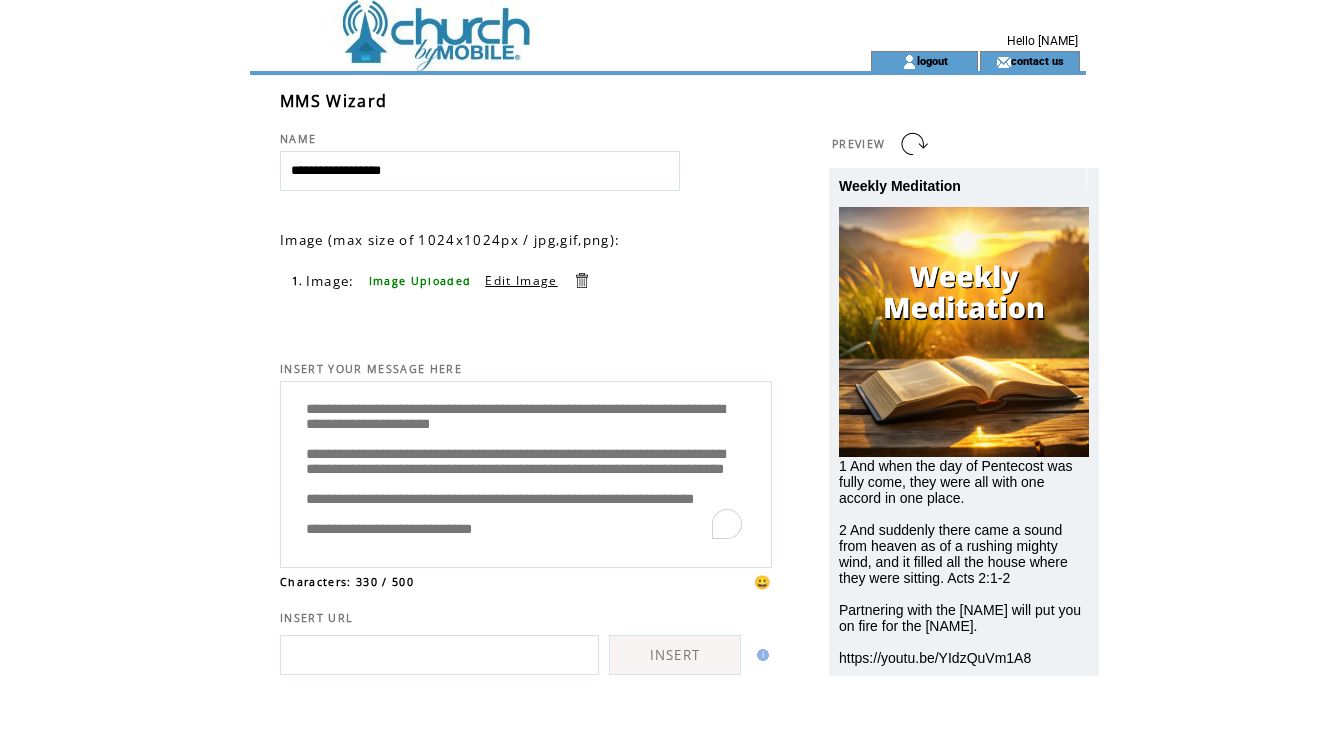 drag, startPoint x: 303, startPoint y: 410, endPoint x: 560, endPoint y: 603, distance: 321.40005 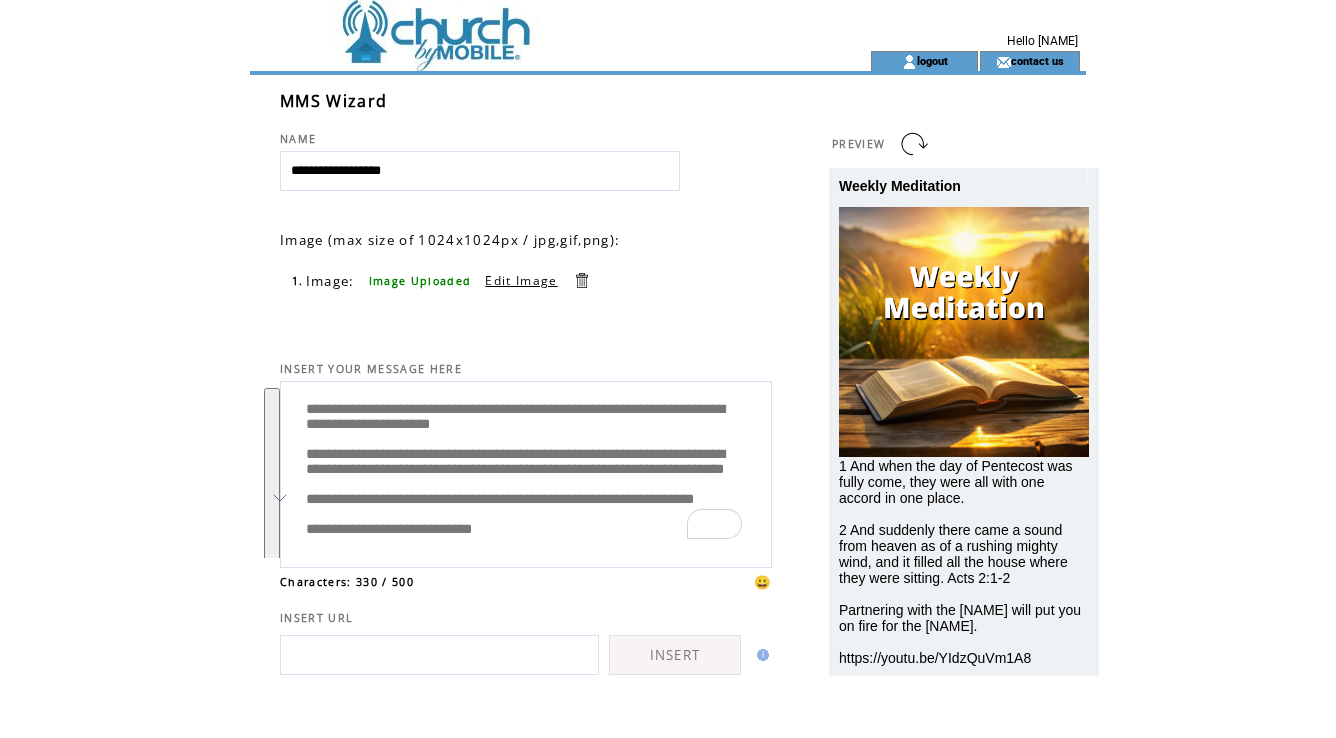 scroll, scrollTop: 80, scrollLeft: 0, axis: vertical 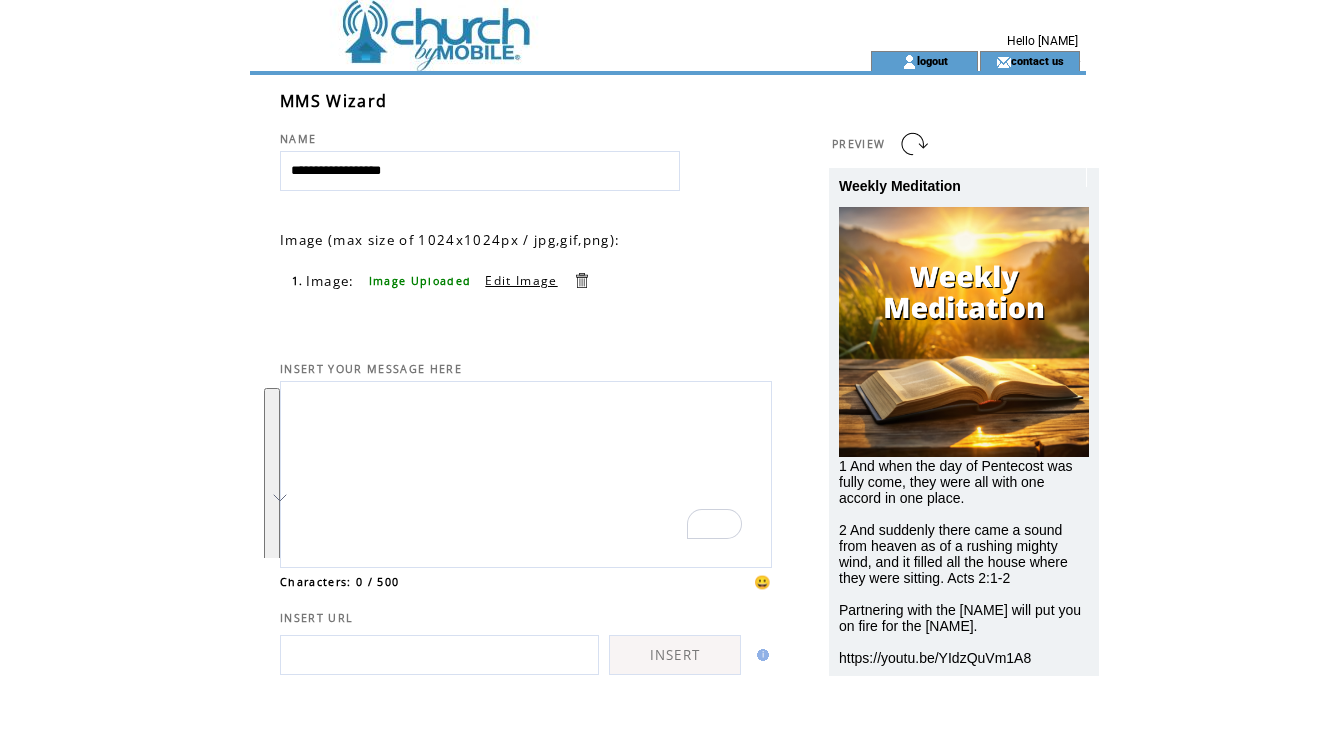 paste on "**********" 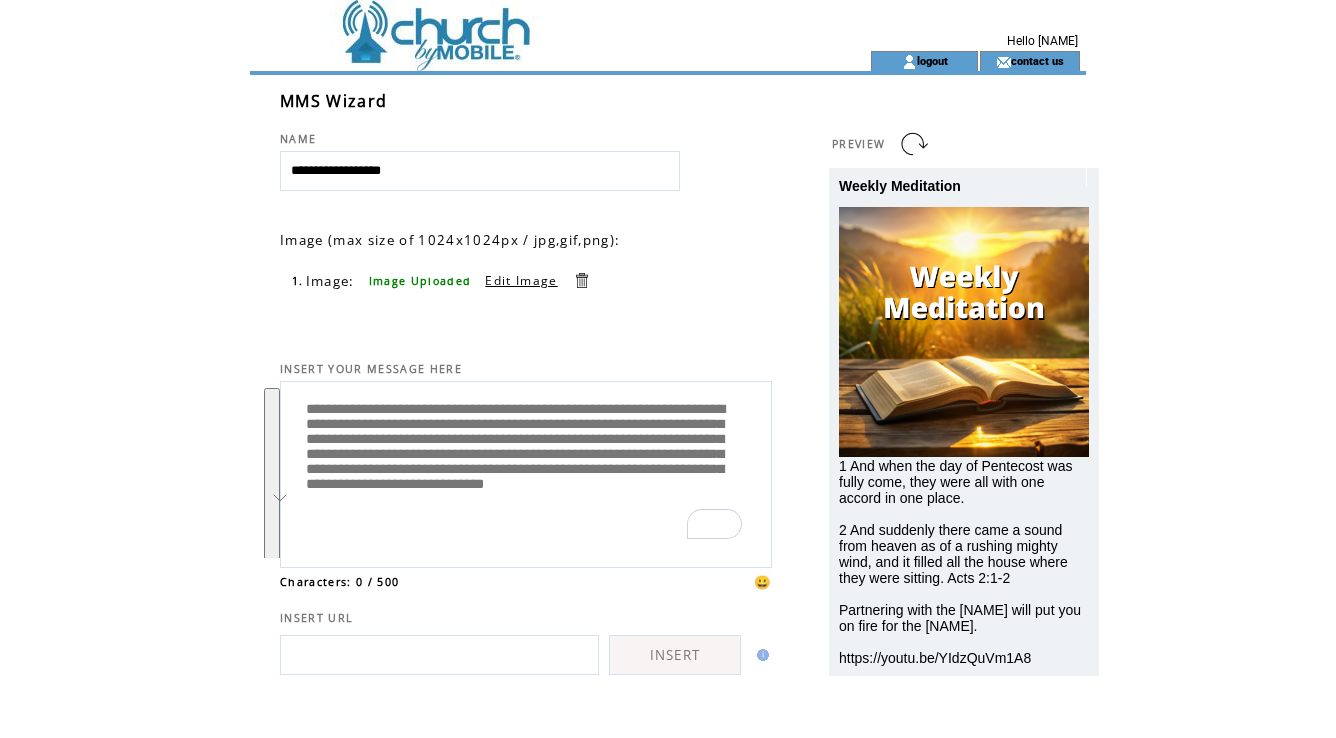 scroll, scrollTop: 5, scrollLeft: 0, axis: vertical 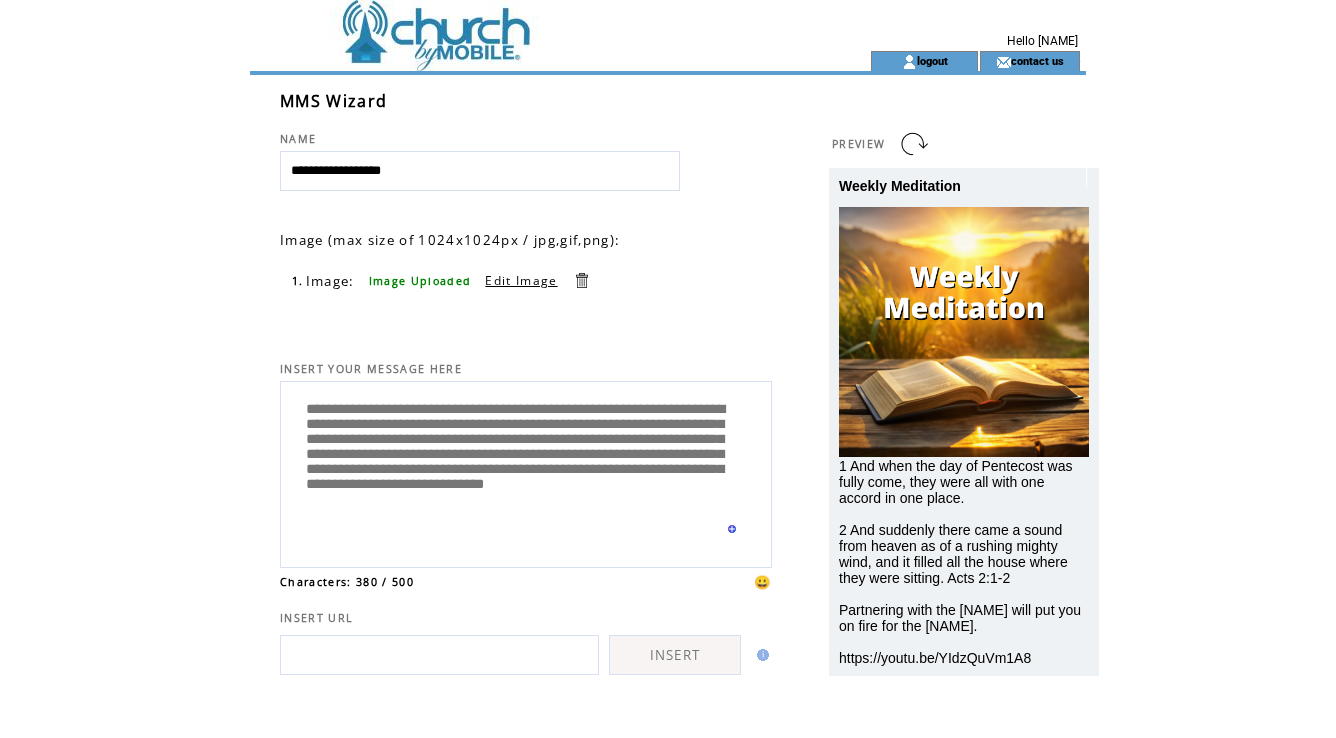 click on "**********" at bounding box center (526, 472) 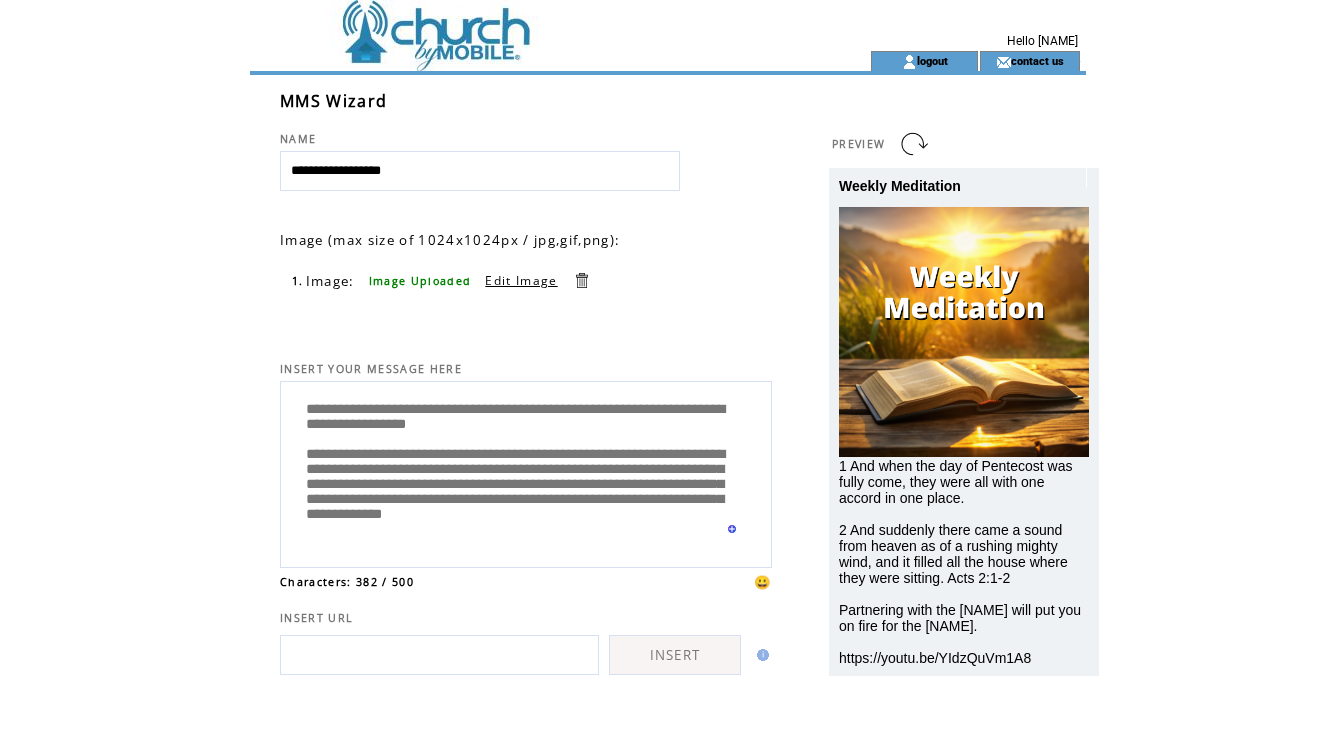 scroll, scrollTop: 19, scrollLeft: 0, axis: vertical 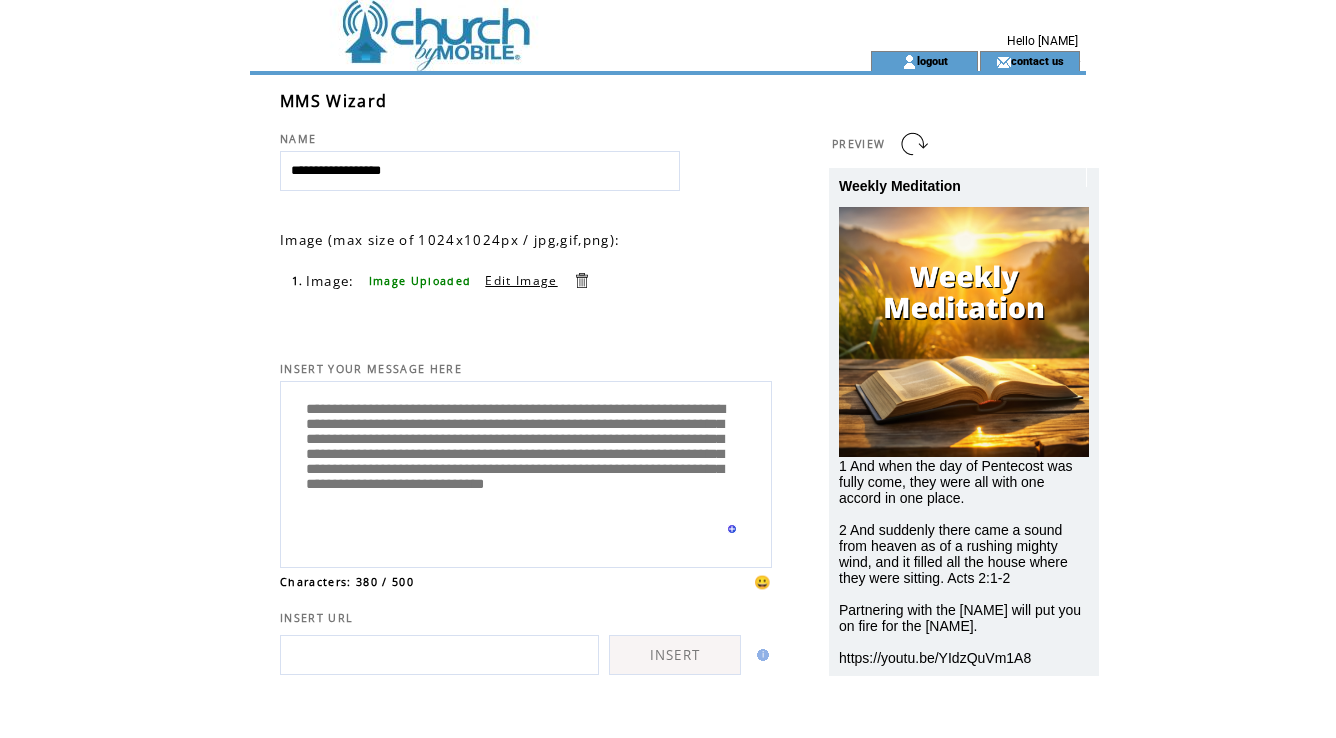 click on "**********" at bounding box center [526, 474] 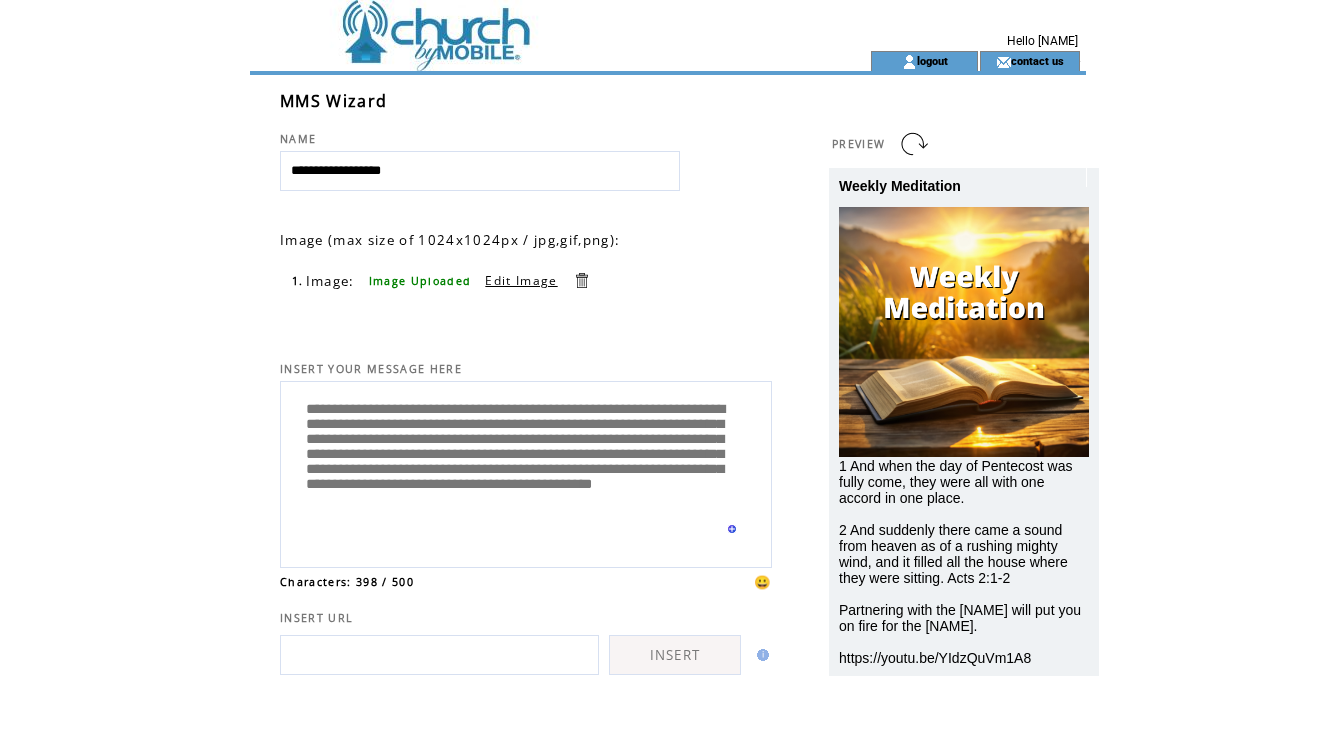 scroll, scrollTop: 19, scrollLeft: 0, axis: vertical 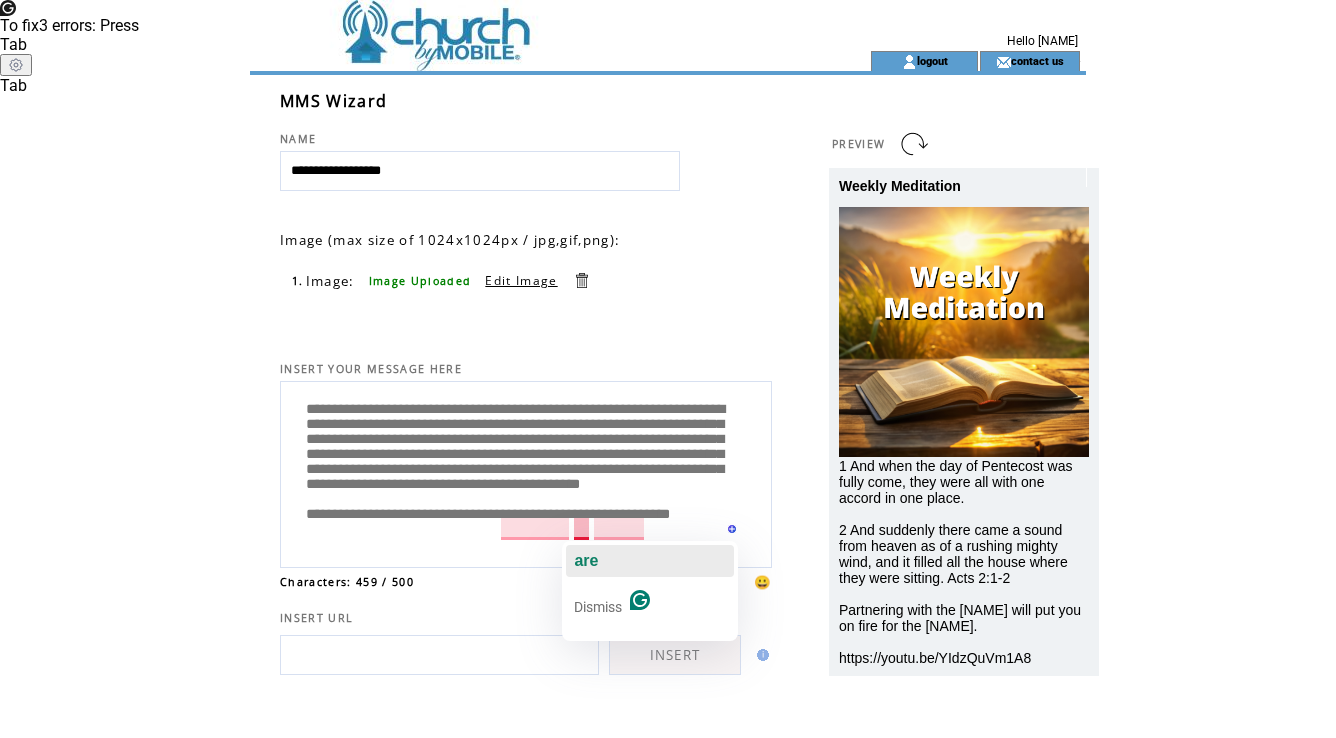 click on "are" 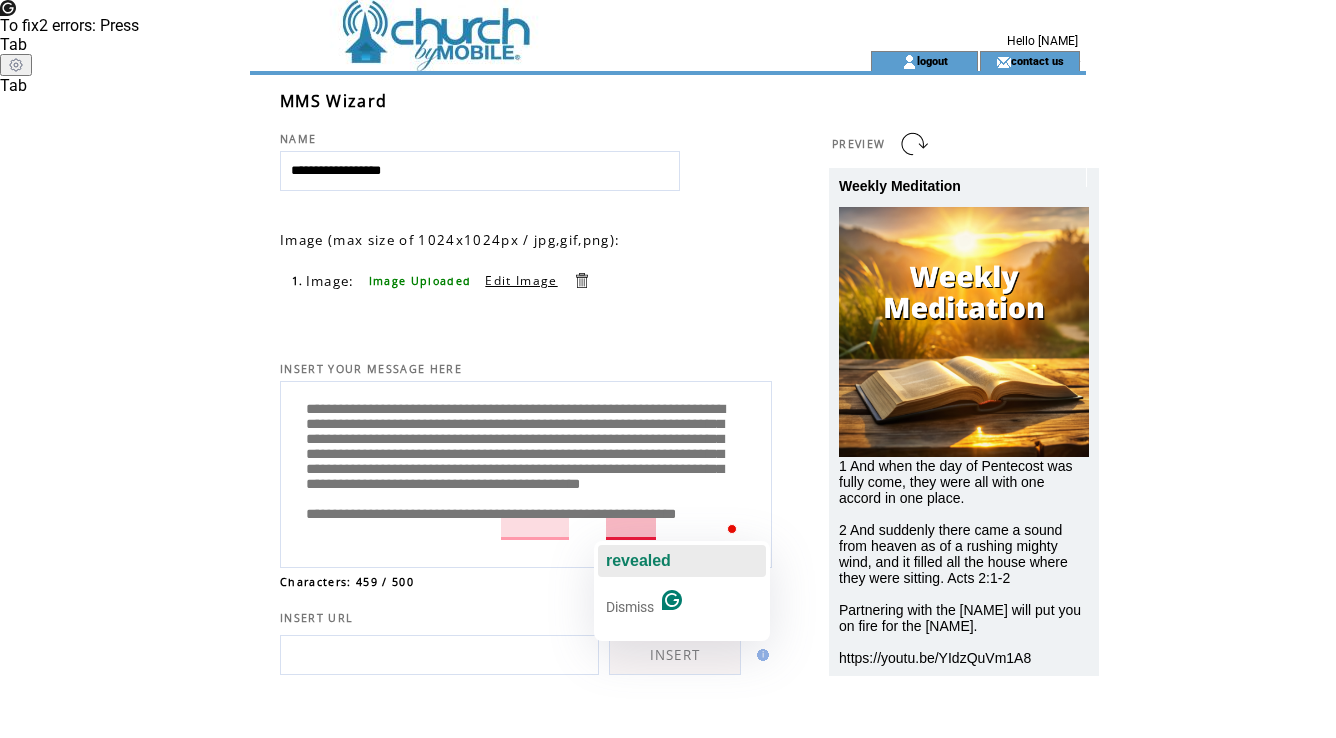click on "revealed" 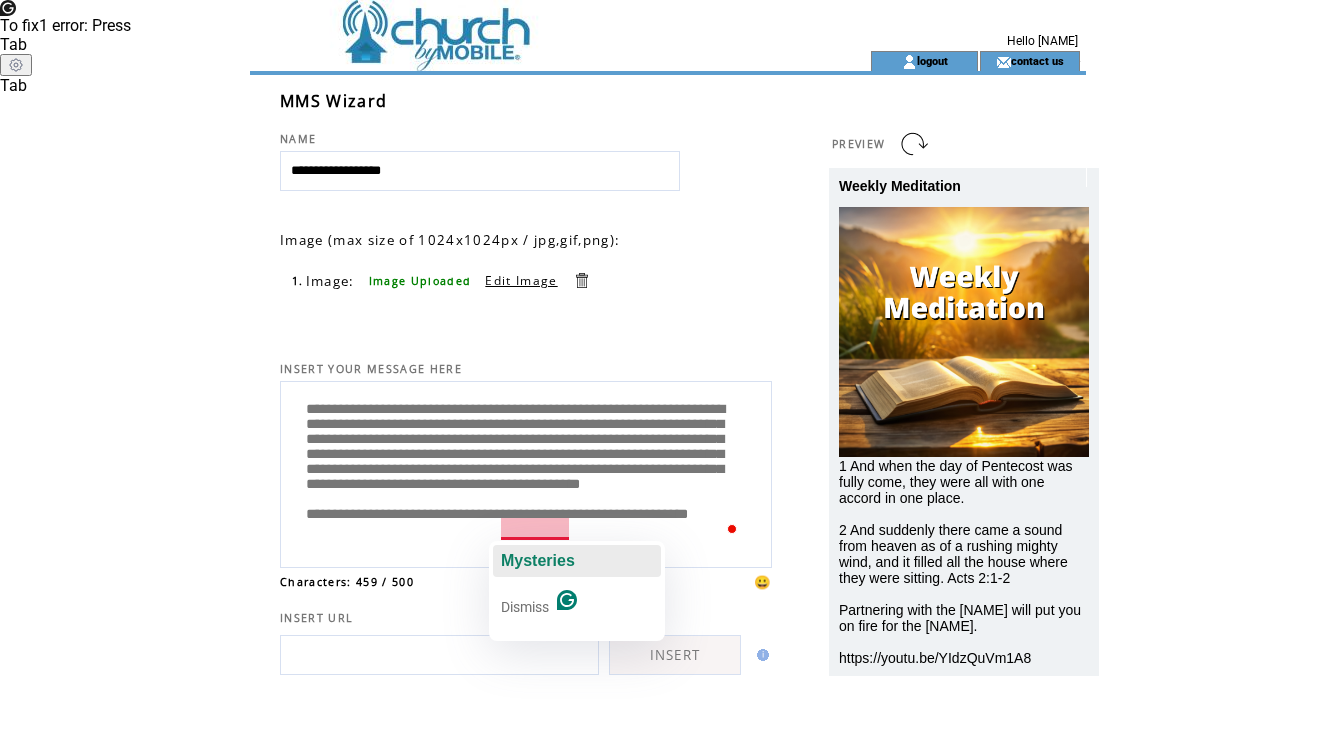 click on "Mysteries" 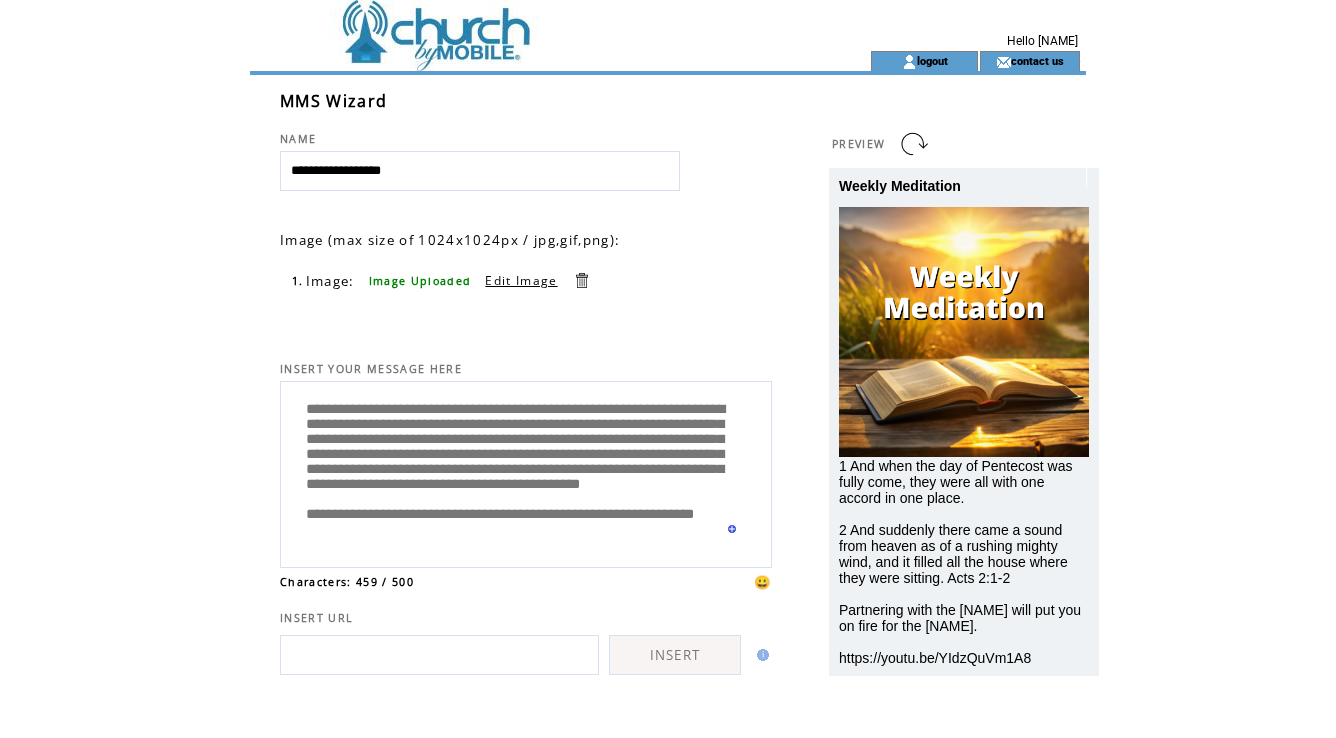 click on "**********" at bounding box center [526, 472] 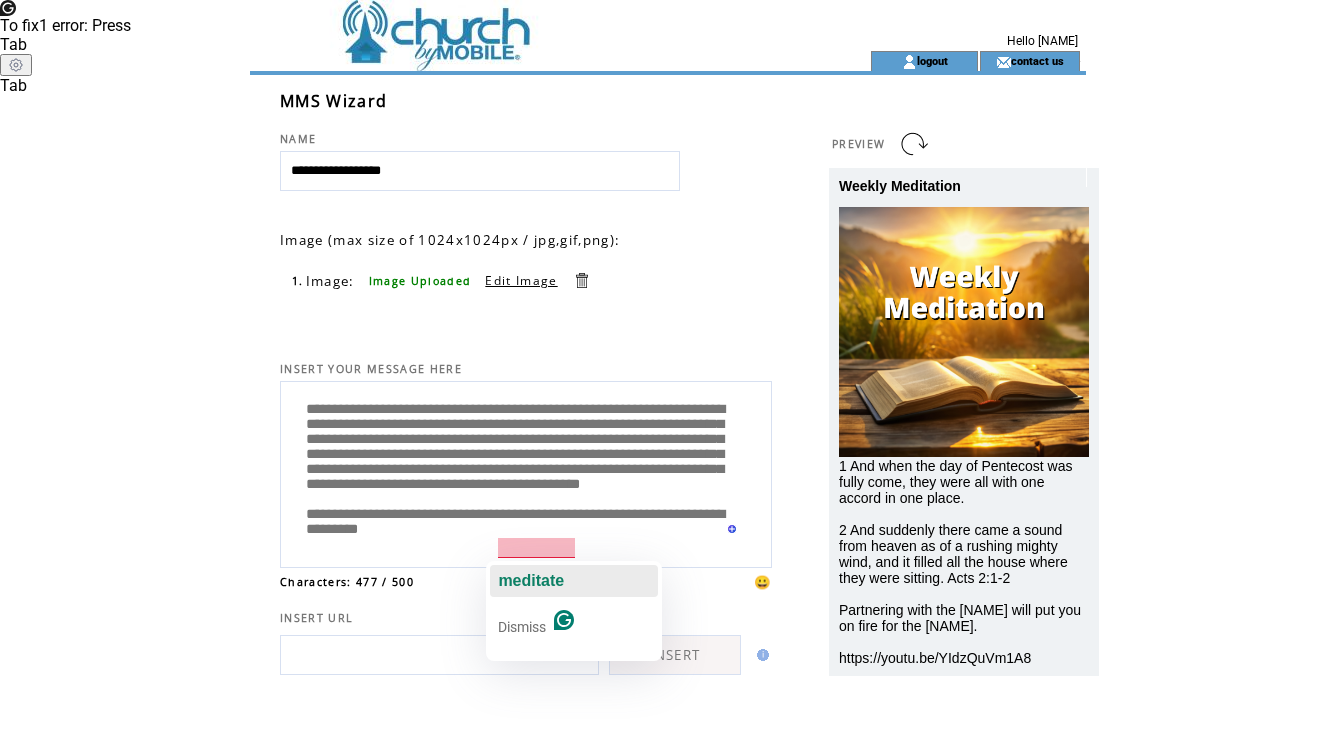 click on "meditate" 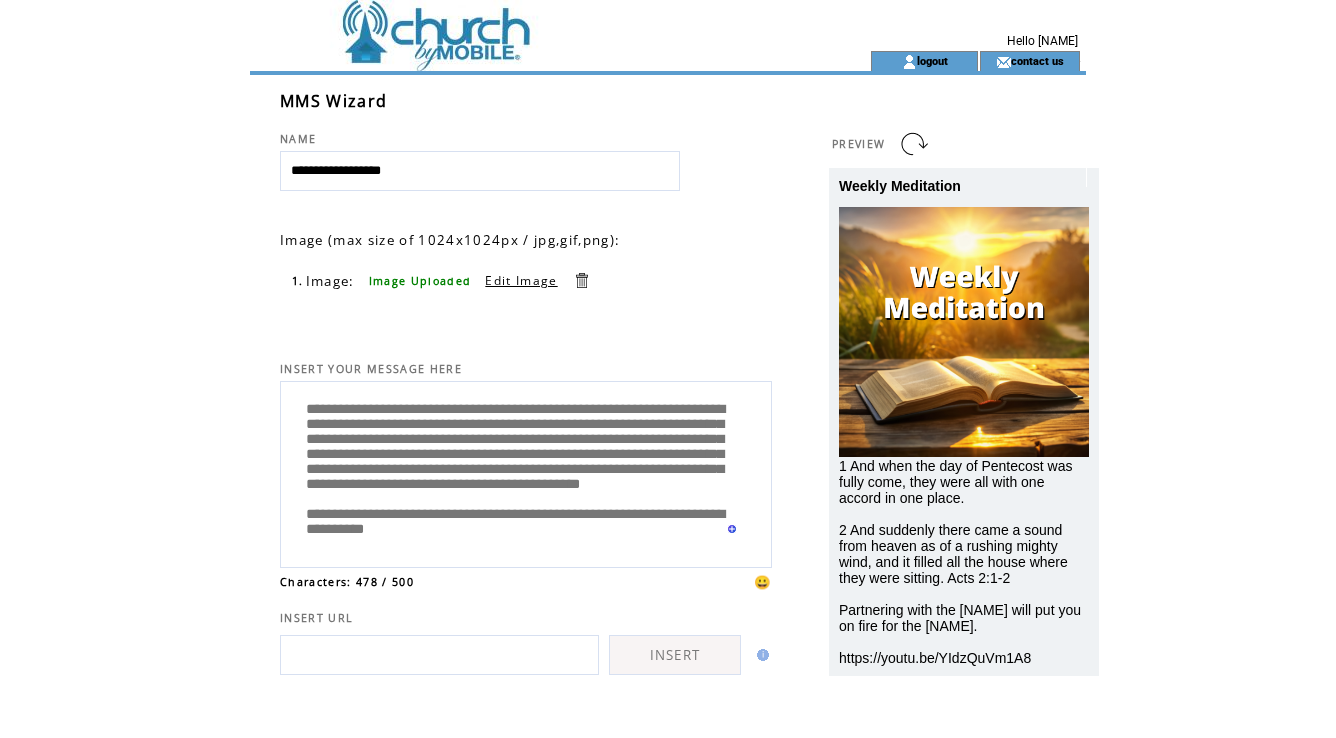 click on "**********" at bounding box center [526, 472] 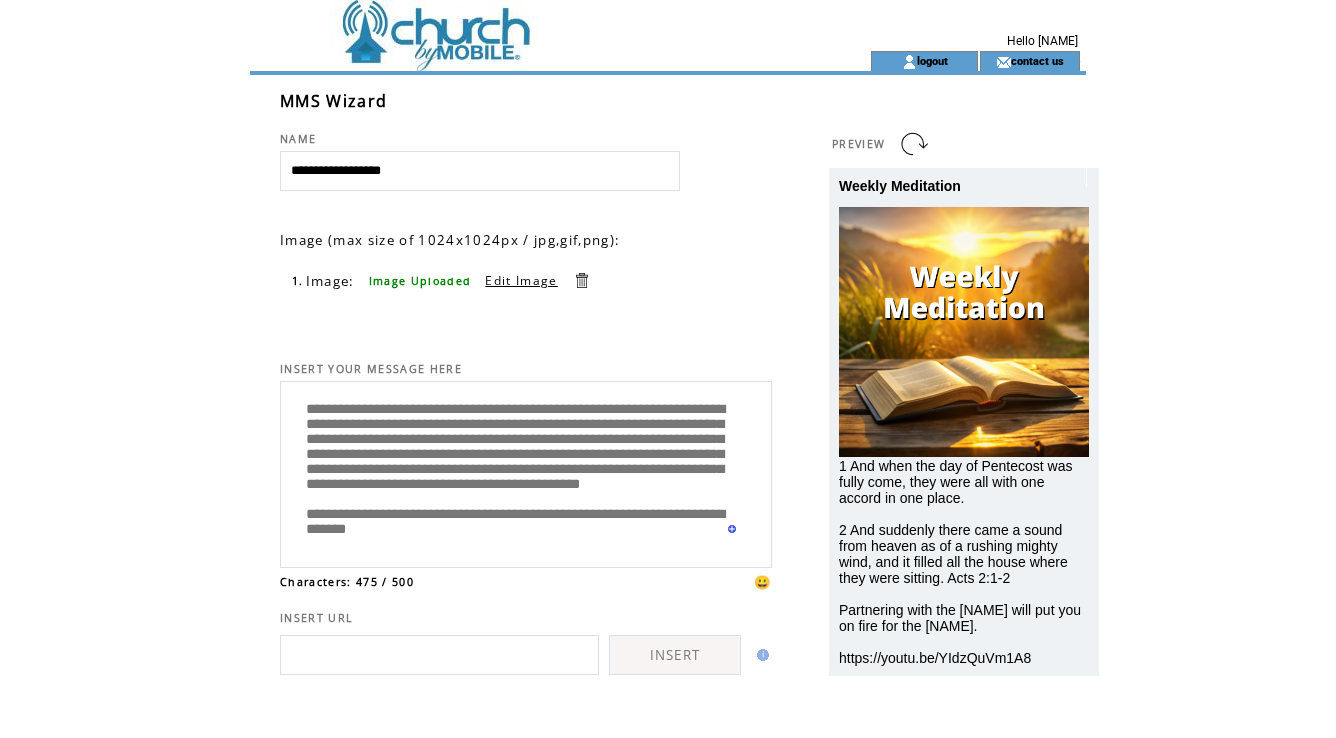 click on "**********" at bounding box center [526, 472] 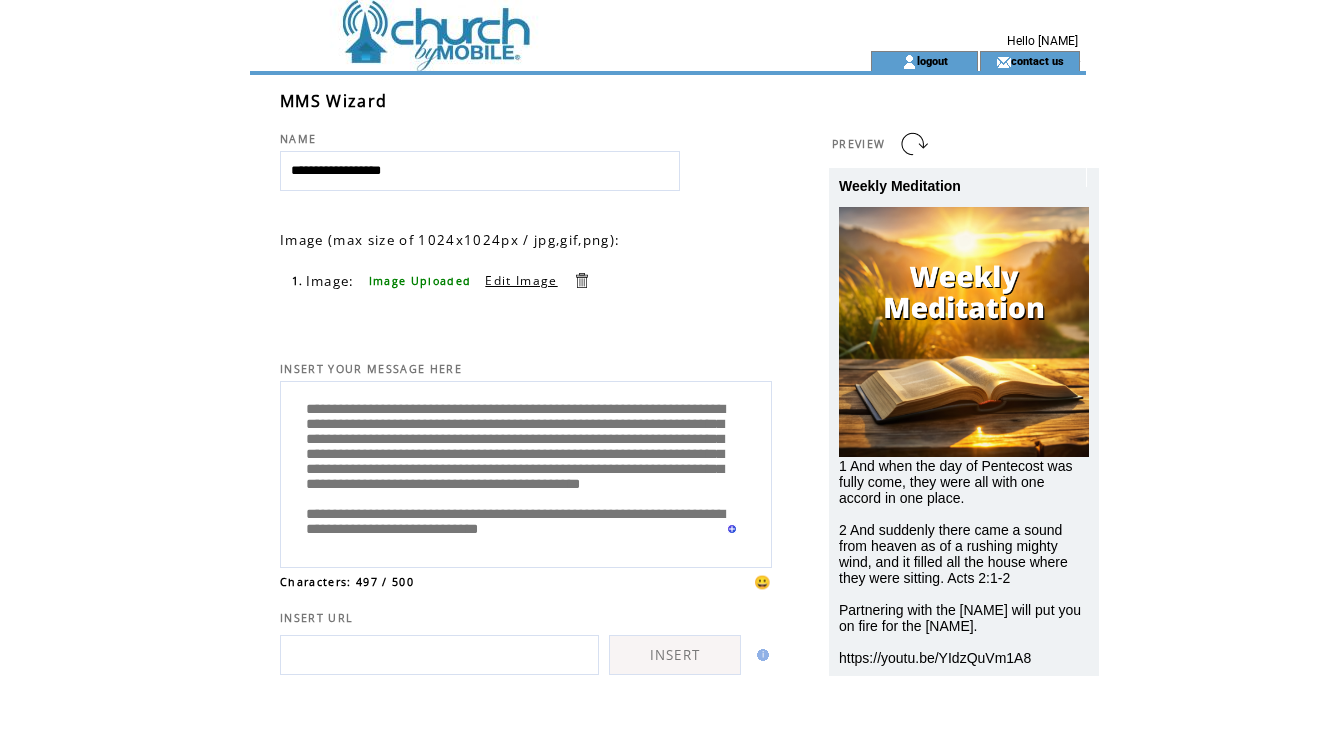 scroll, scrollTop: 80, scrollLeft: 0, axis: vertical 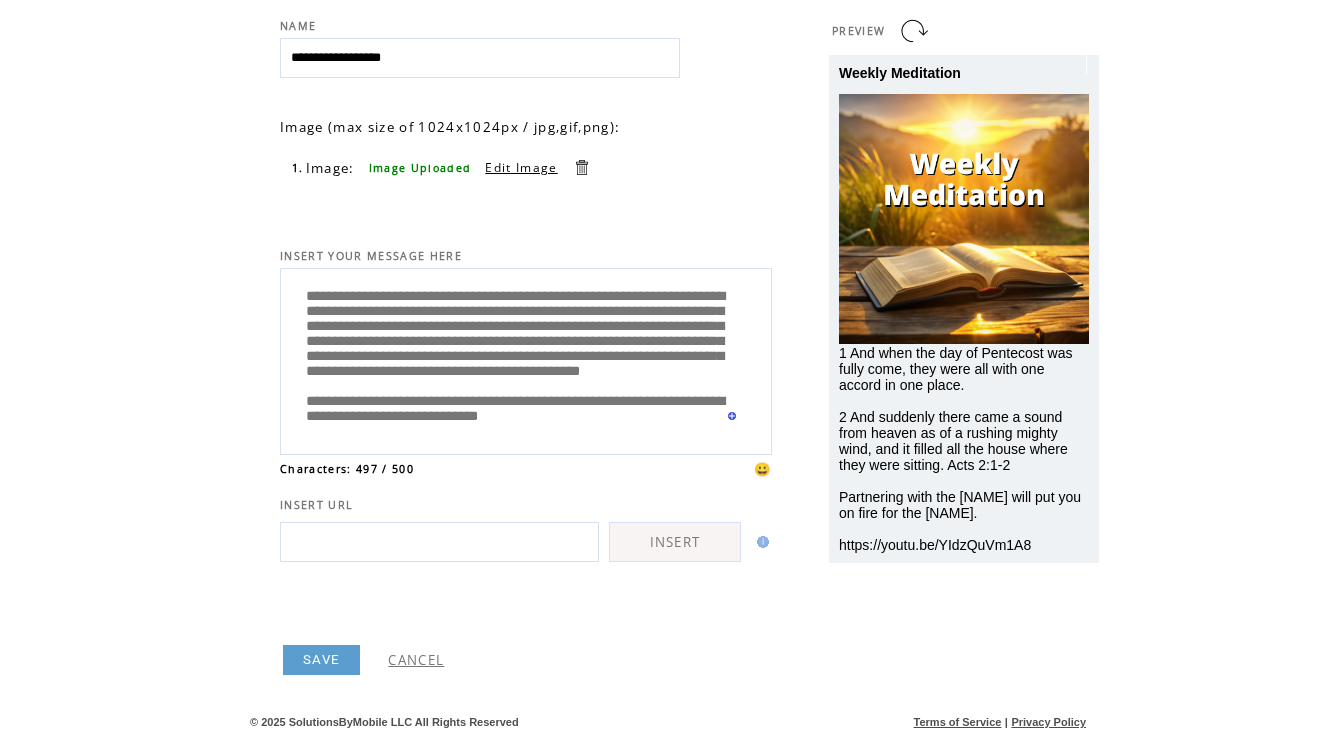 type on "**********" 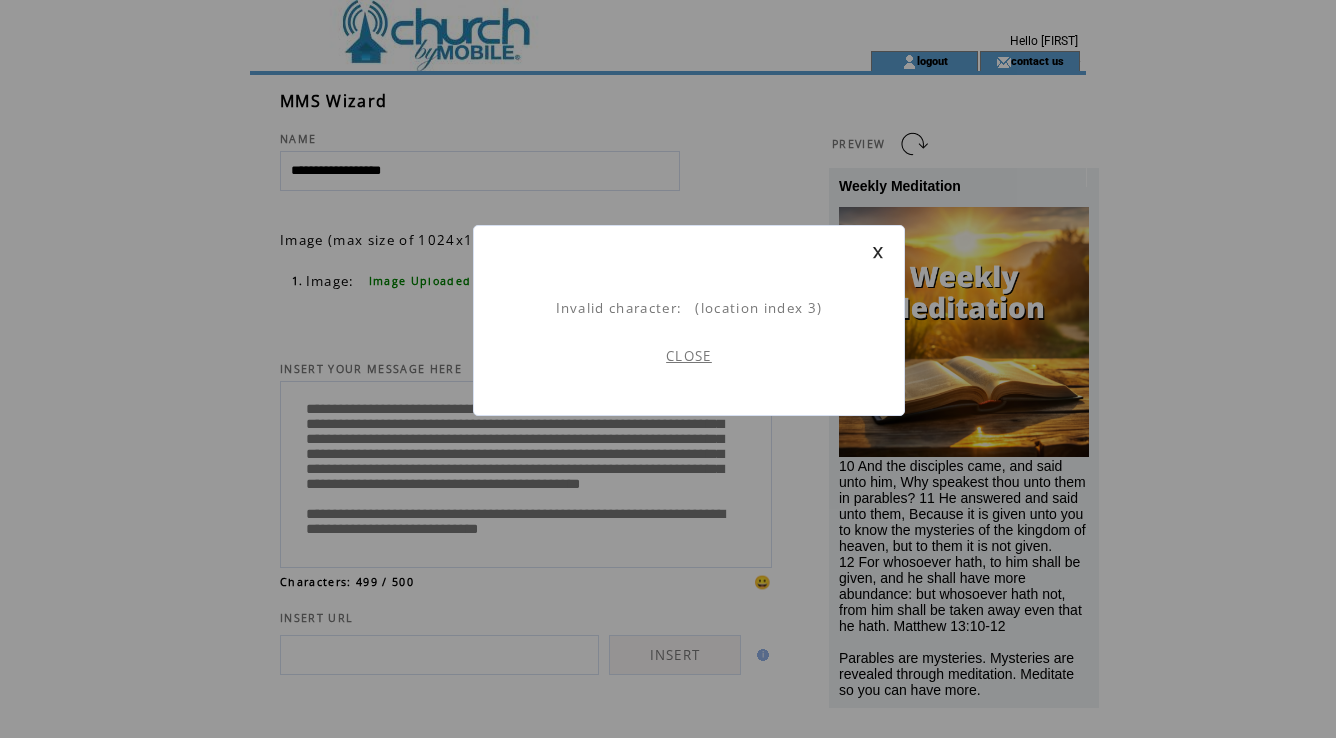 scroll, scrollTop: 1, scrollLeft: 0, axis: vertical 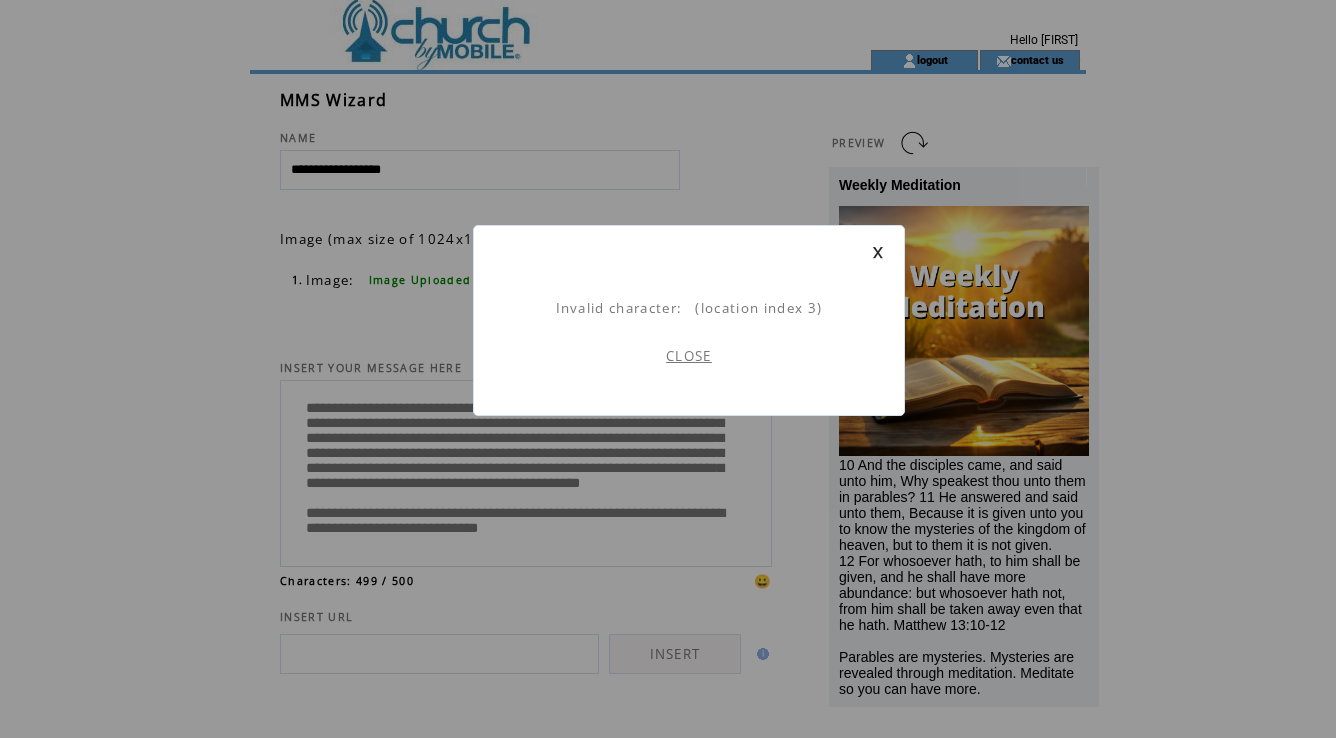 click on "CLOSE" at bounding box center (689, 356) 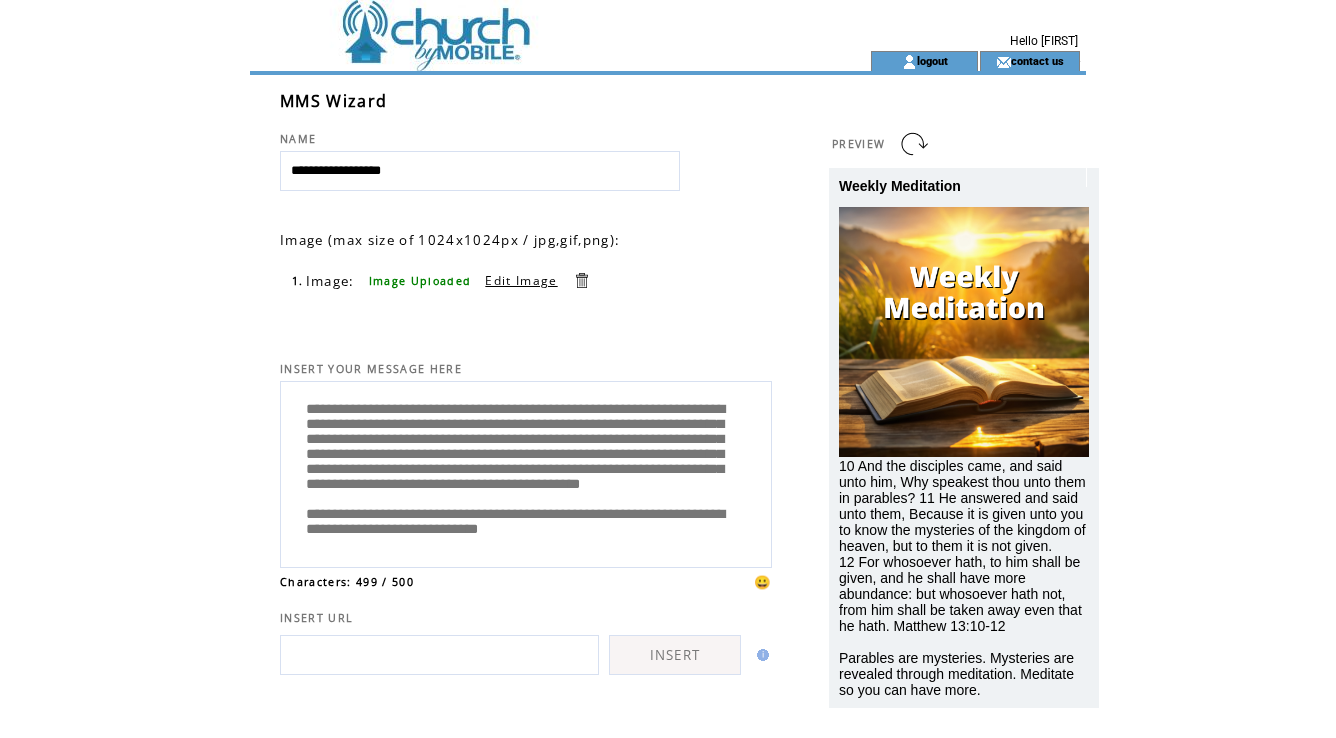 click on "**********" at bounding box center (526, 472) 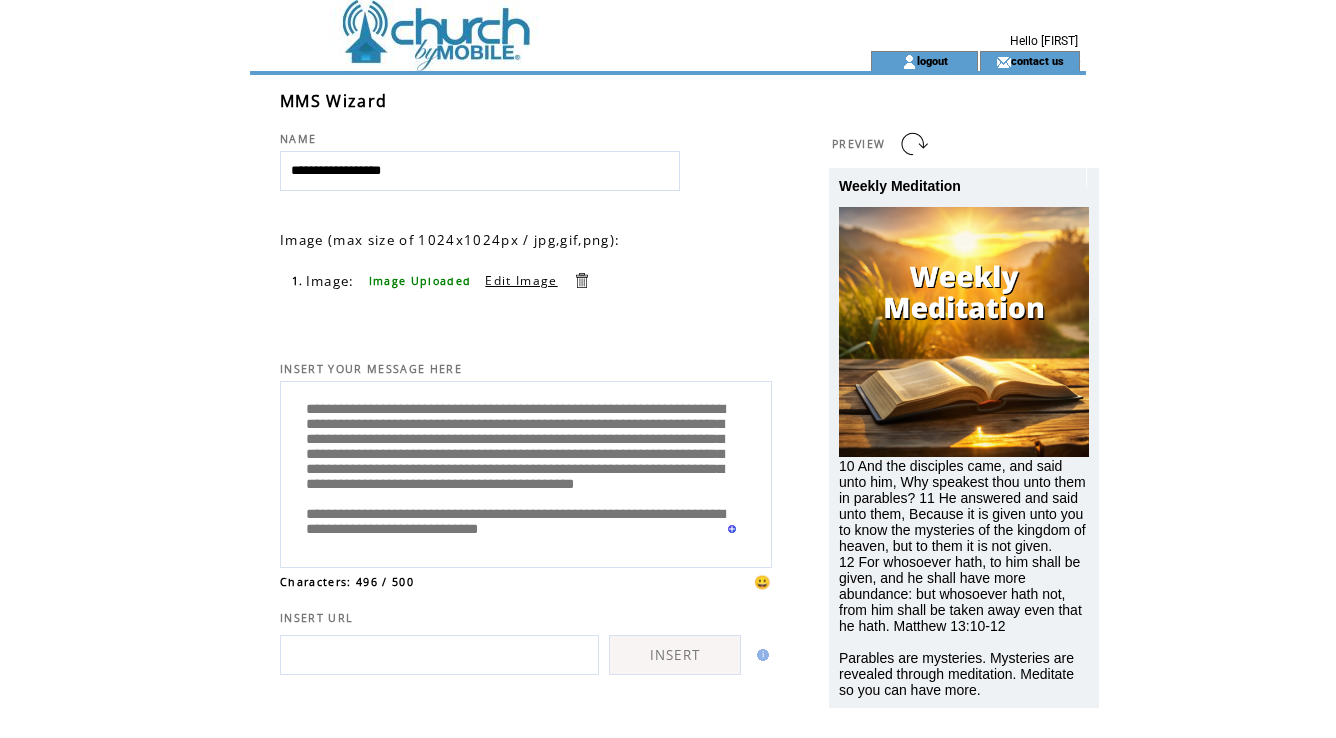 scroll, scrollTop: 66, scrollLeft: 0, axis: vertical 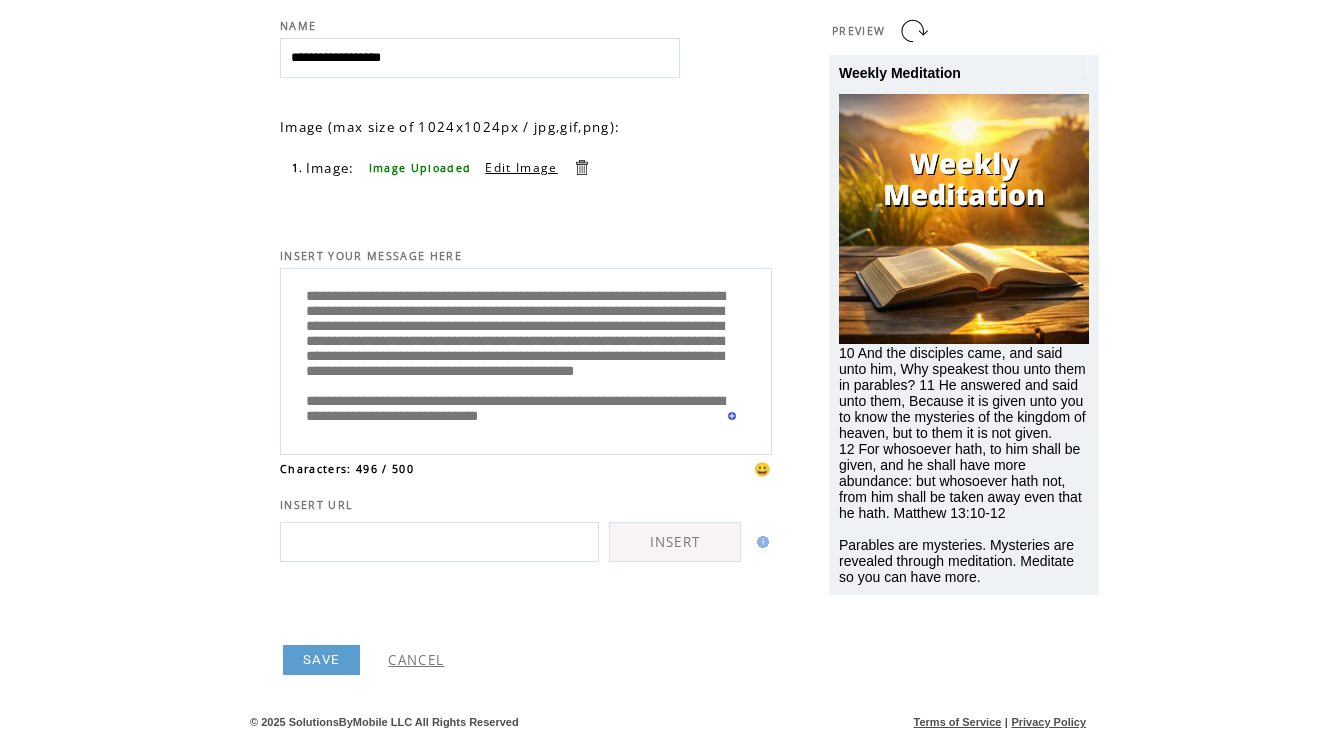 type on "**********" 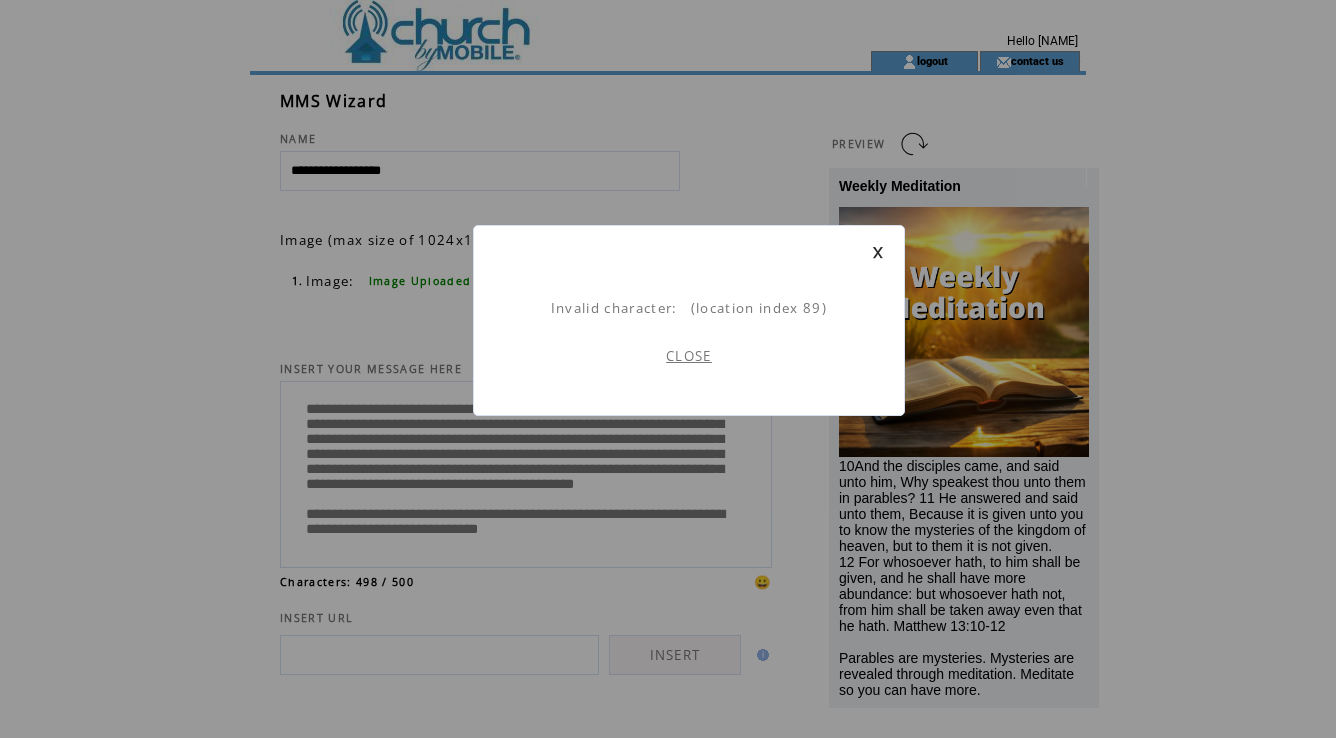scroll, scrollTop: 1, scrollLeft: 0, axis: vertical 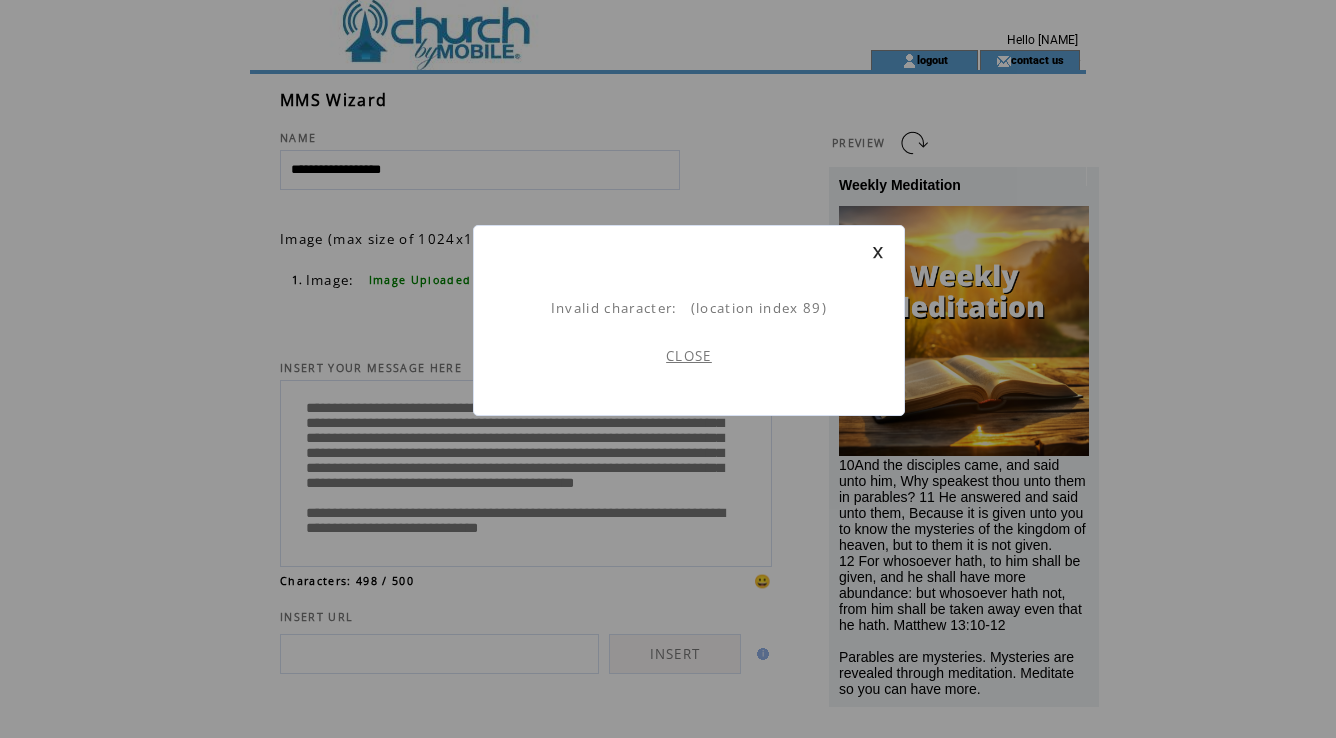 click on "CLOSE" at bounding box center (689, 356) 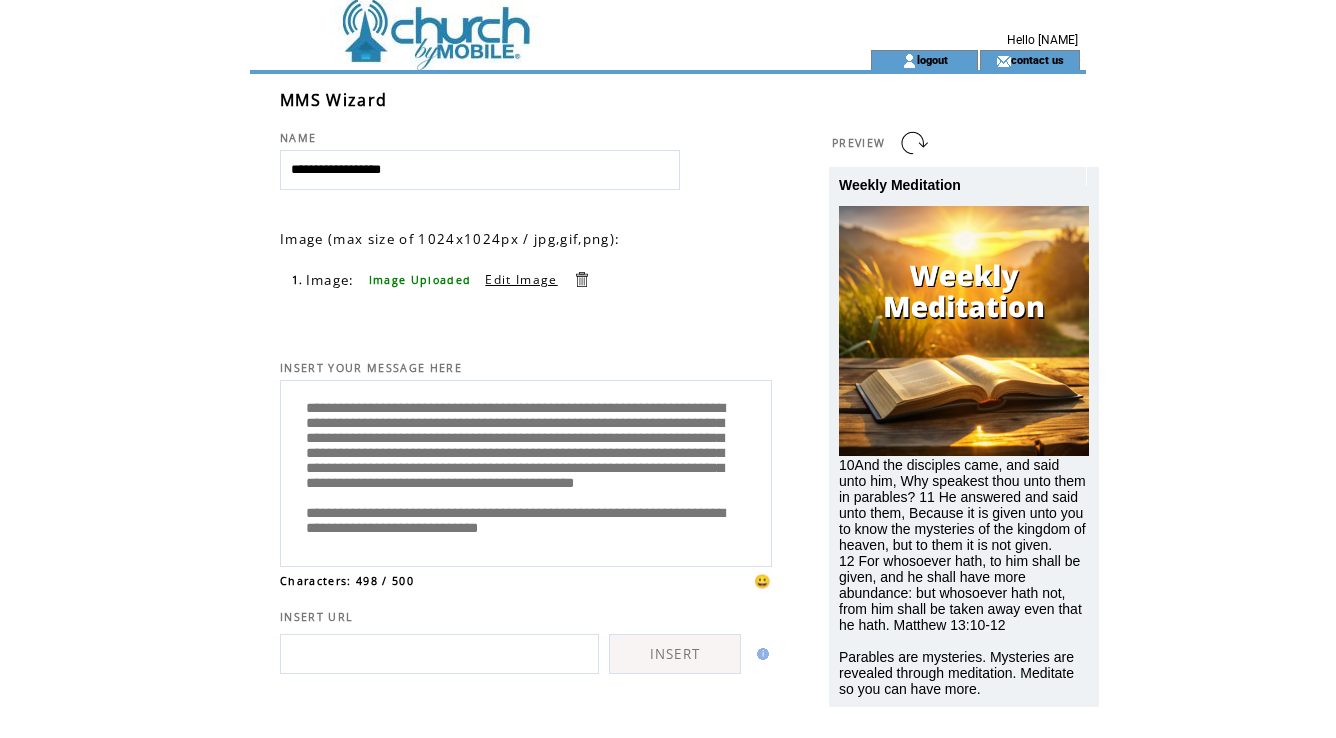 scroll, scrollTop: 0, scrollLeft: 0, axis: both 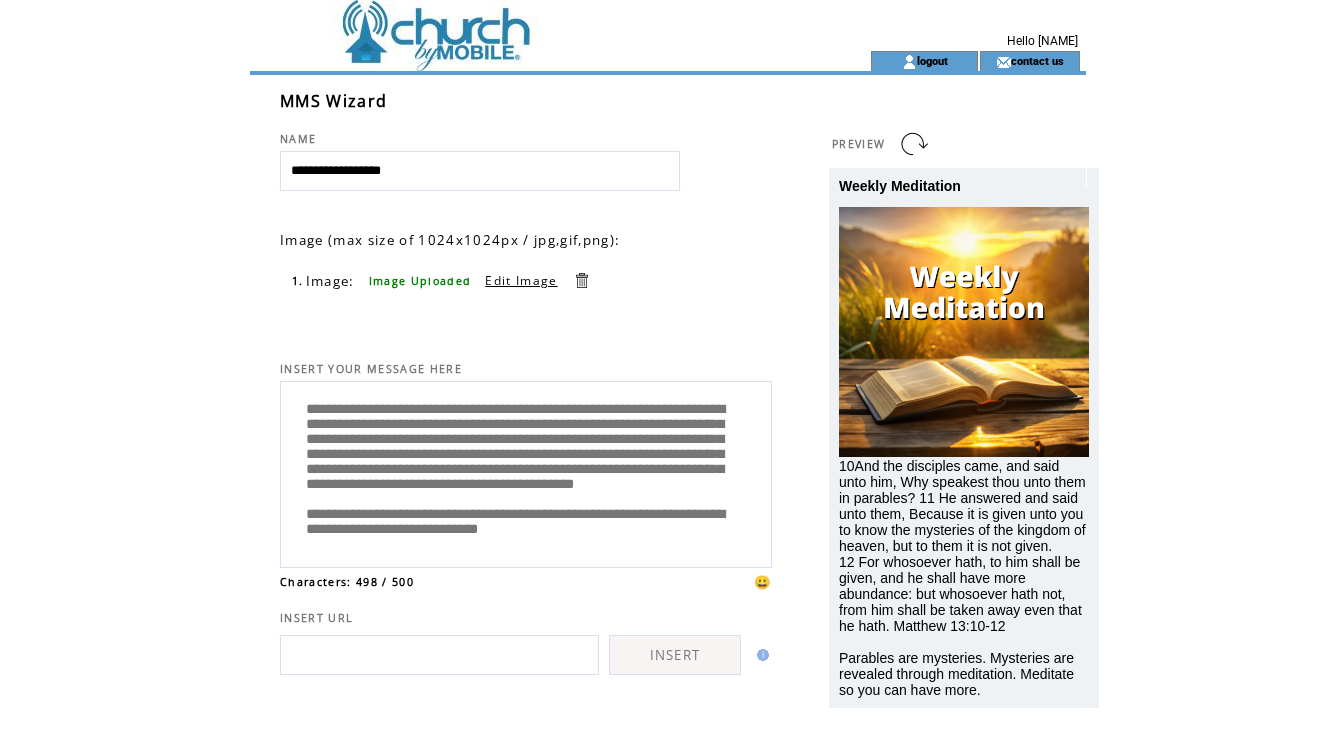 click on "**********" at bounding box center [526, 472] 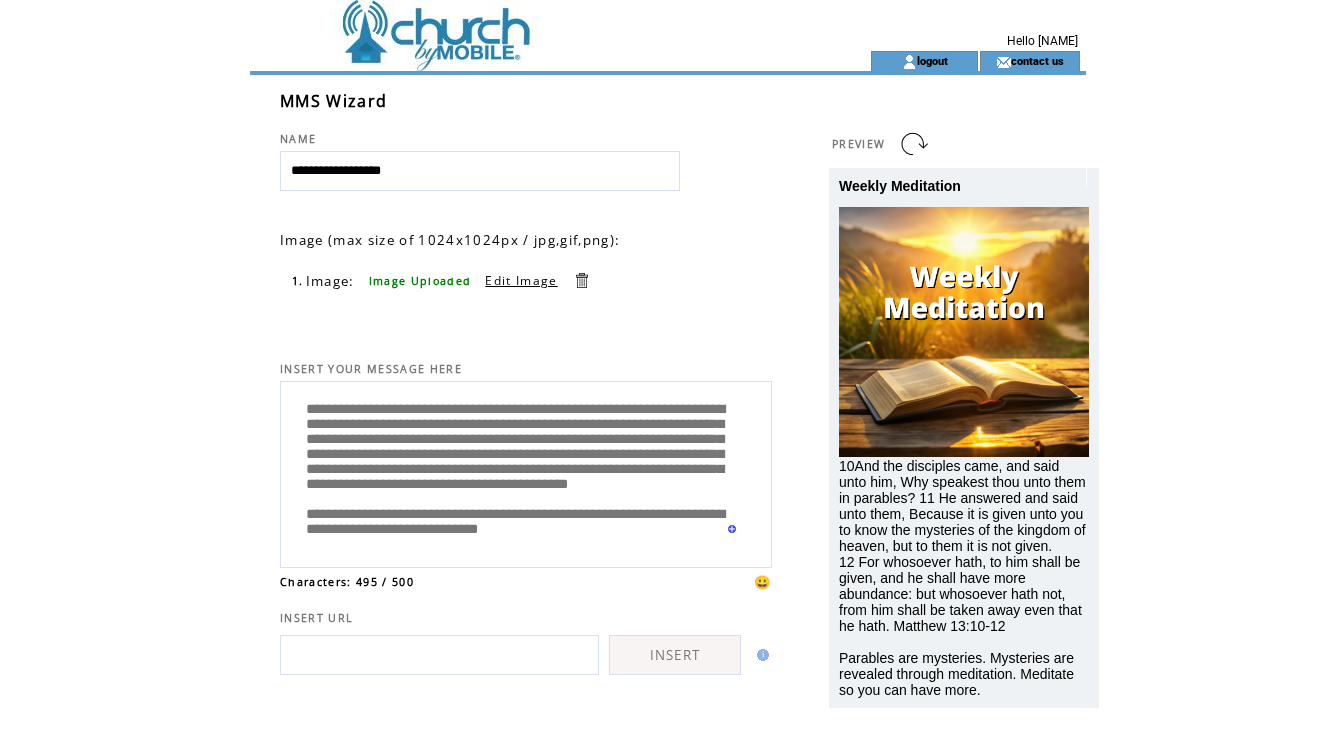 click on "**********" at bounding box center [526, 472] 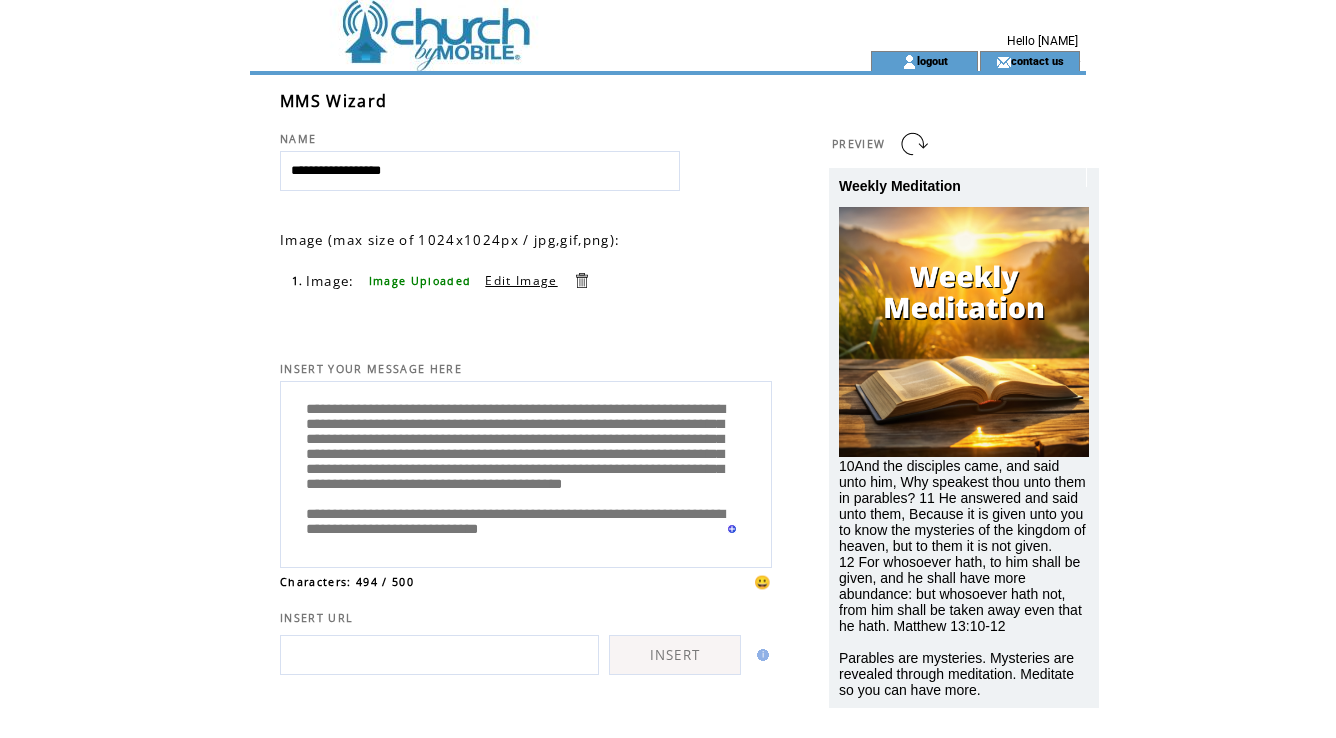 scroll, scrollTop: 63, scrollLeft: 0, axis: vertical 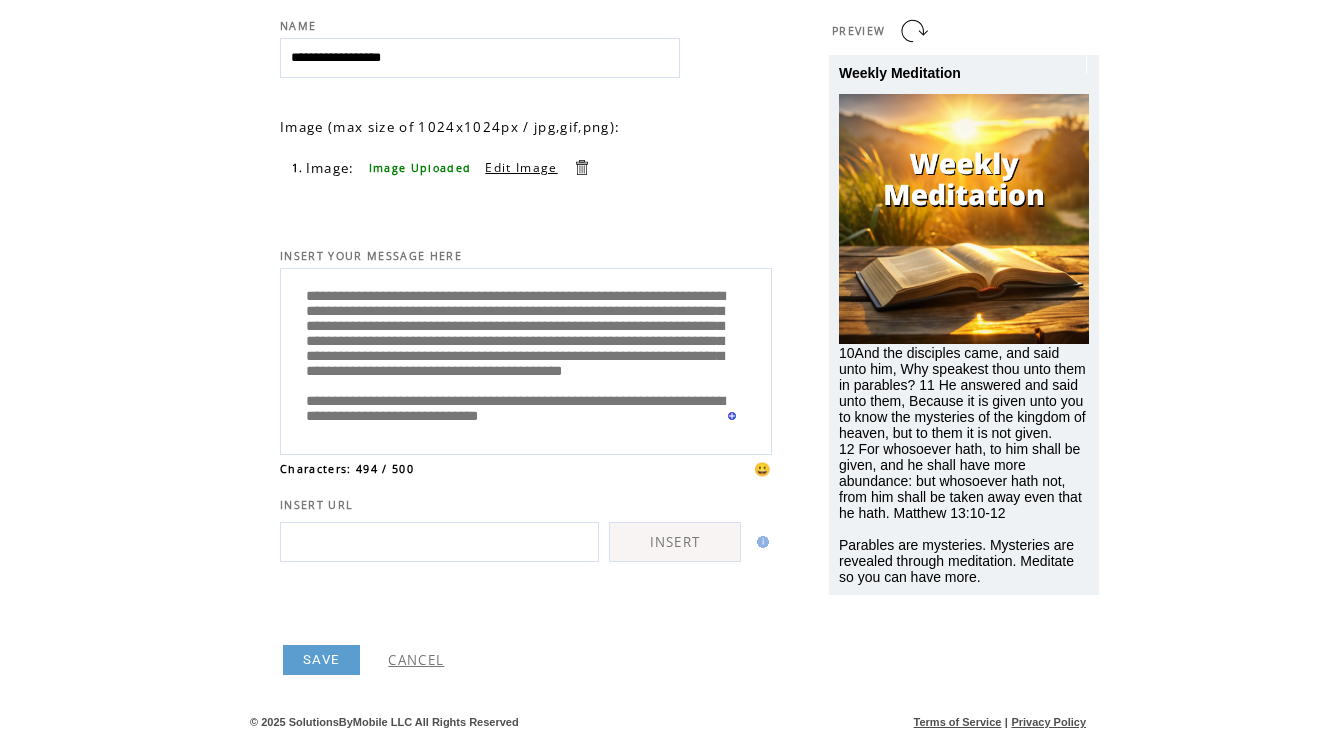 type on "**********" 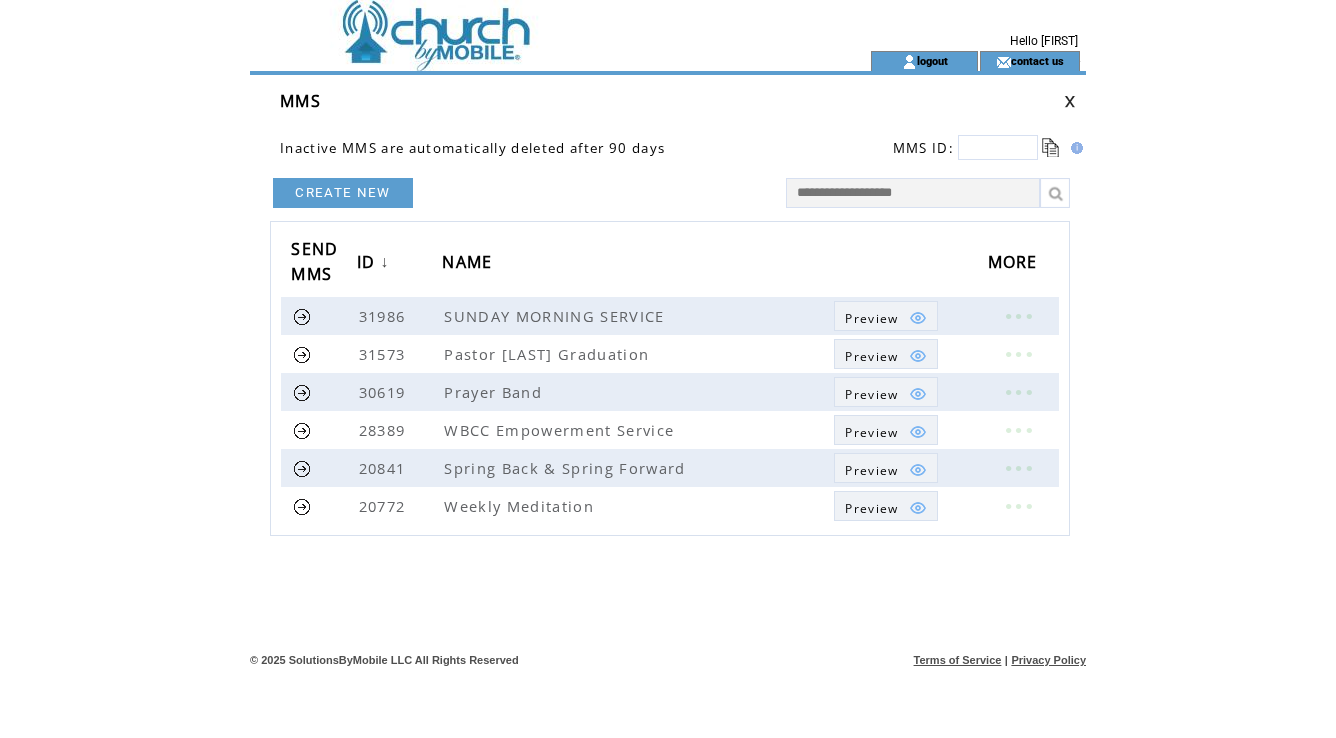 scroll, scrollTop: 0, scrollLeft: 0, axis: both 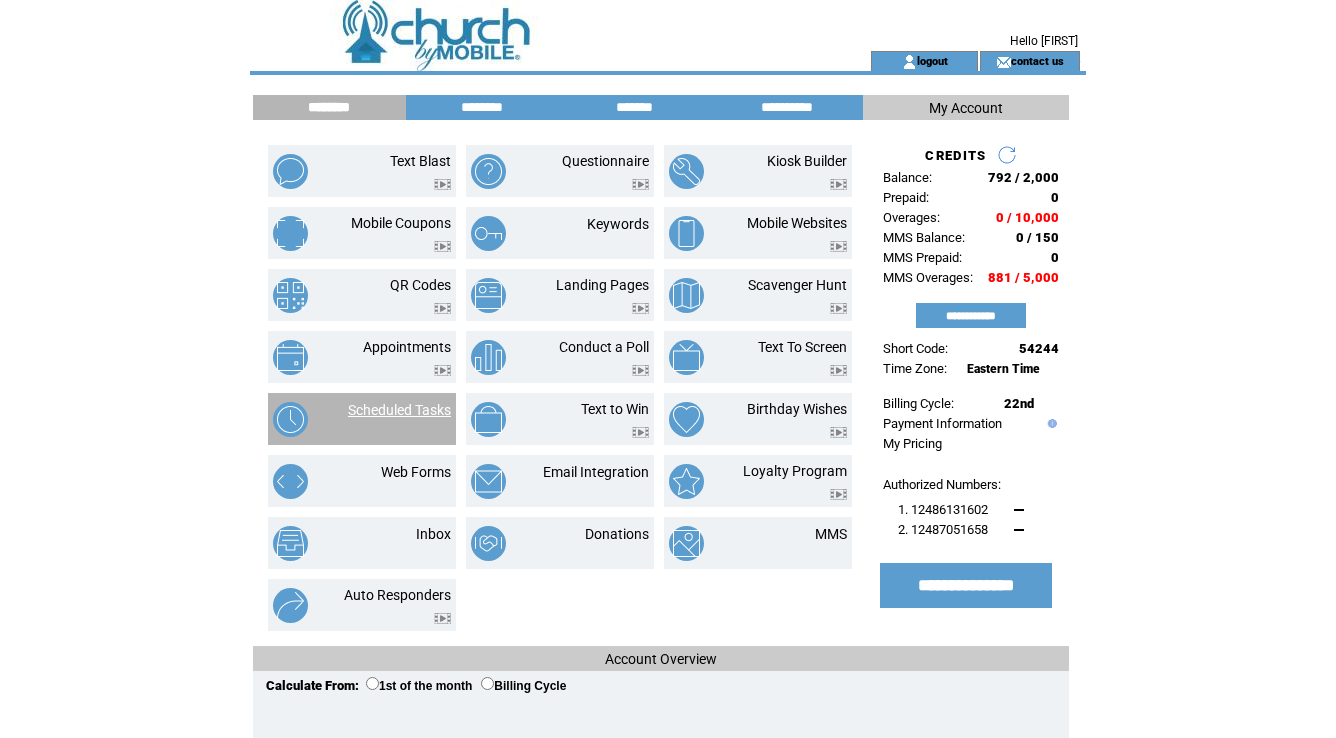 click on "Scheduled Tasks" at bounding box center [399, 410] 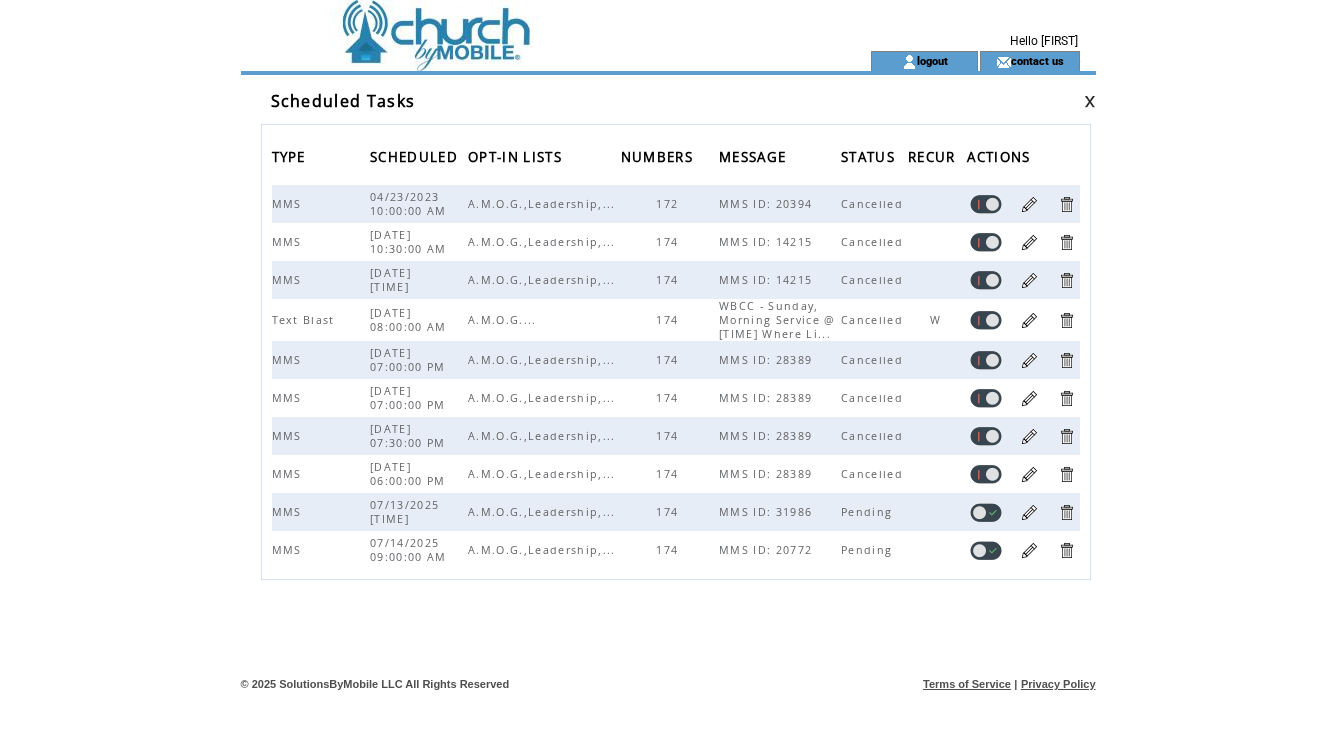 scroll, scrollTop: 0, scrollLeft: 0, axis: both 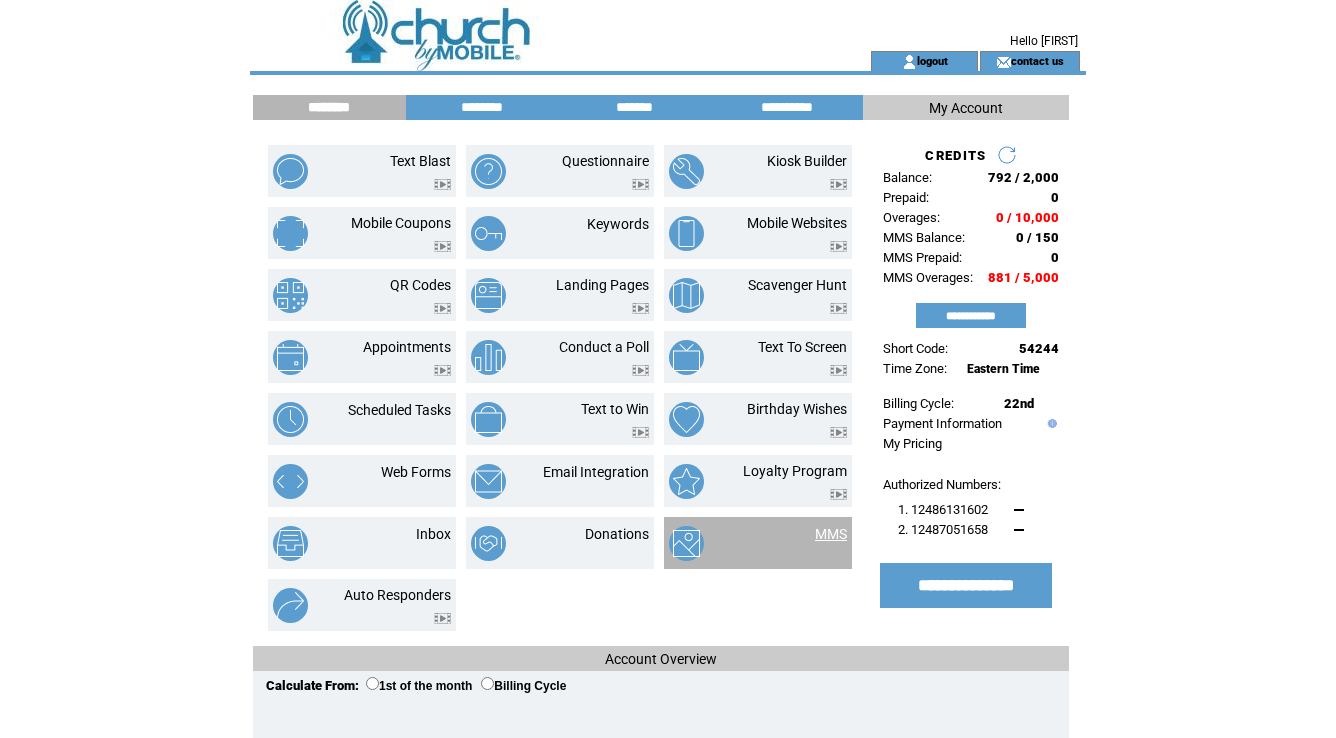 click on "MMS" at bounding box center [831, 534] 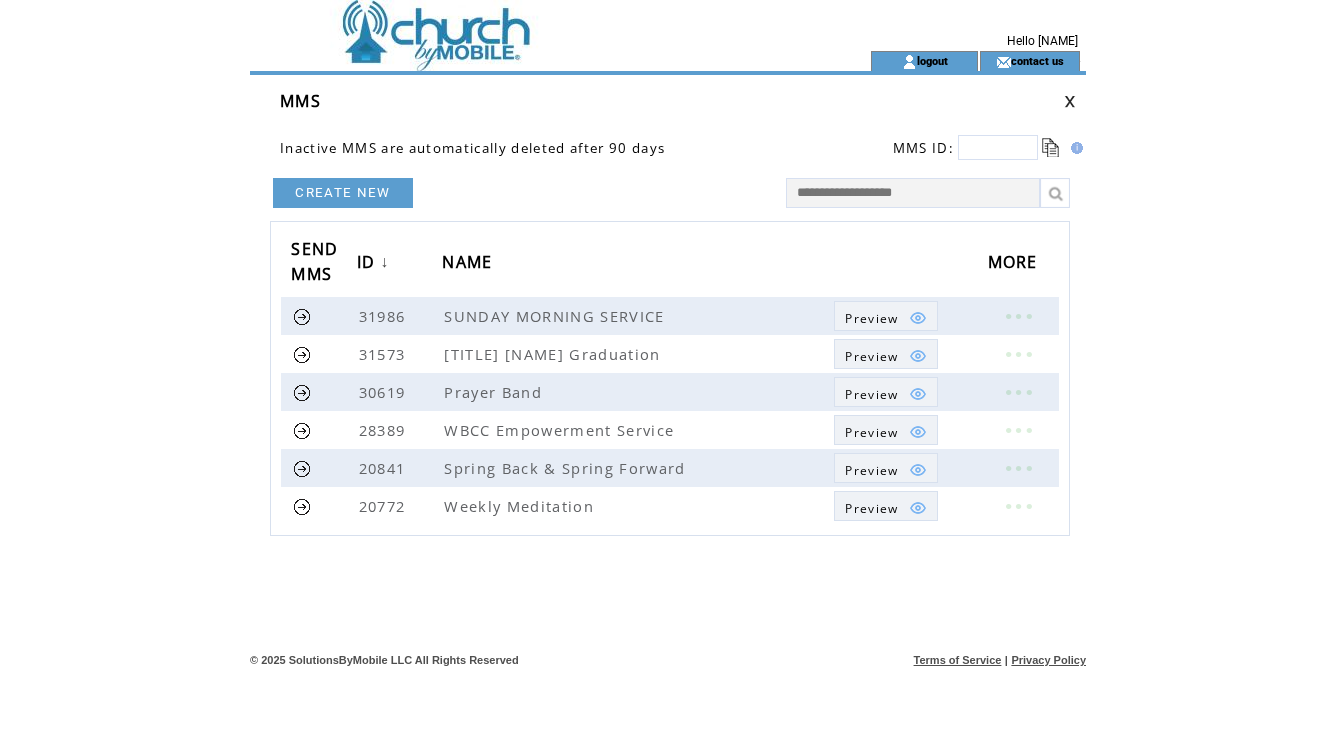 scroll, scrollTop: 0, scrollLeft: 0, axis: both 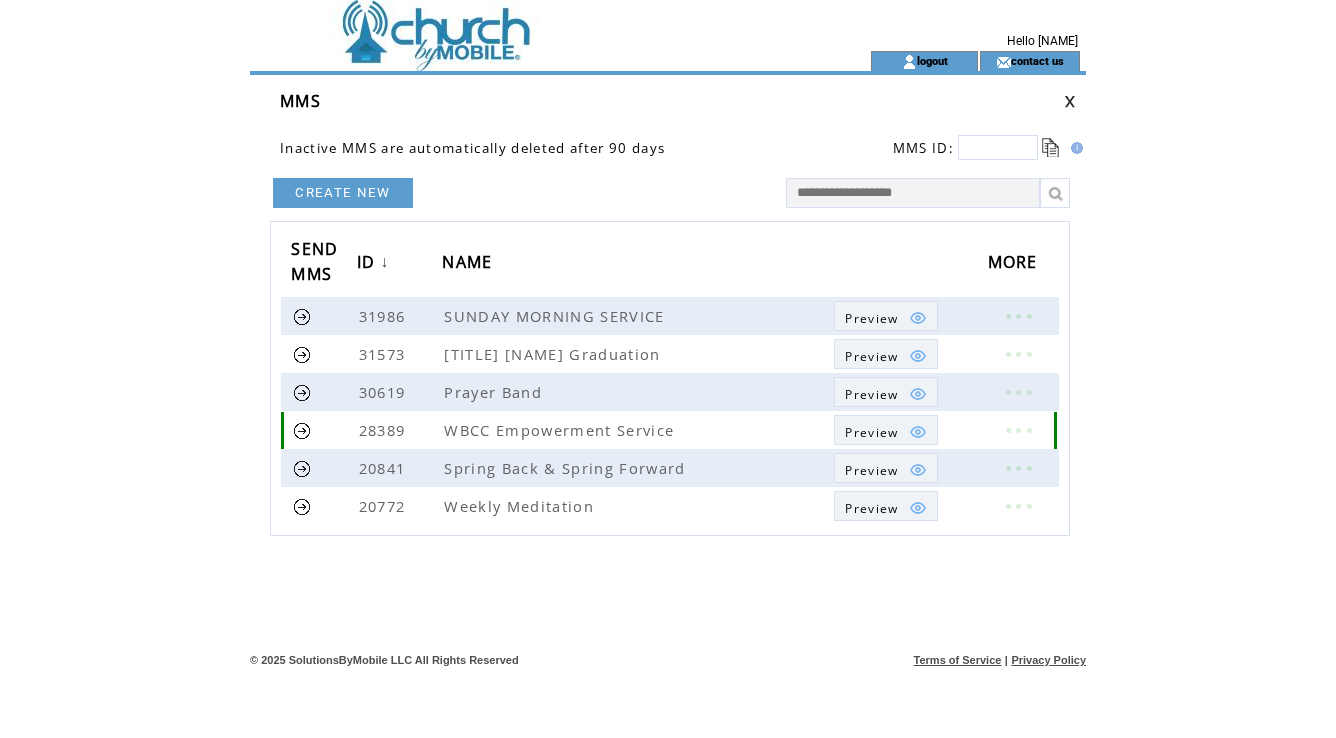 click at bounding box center (1018, 430) 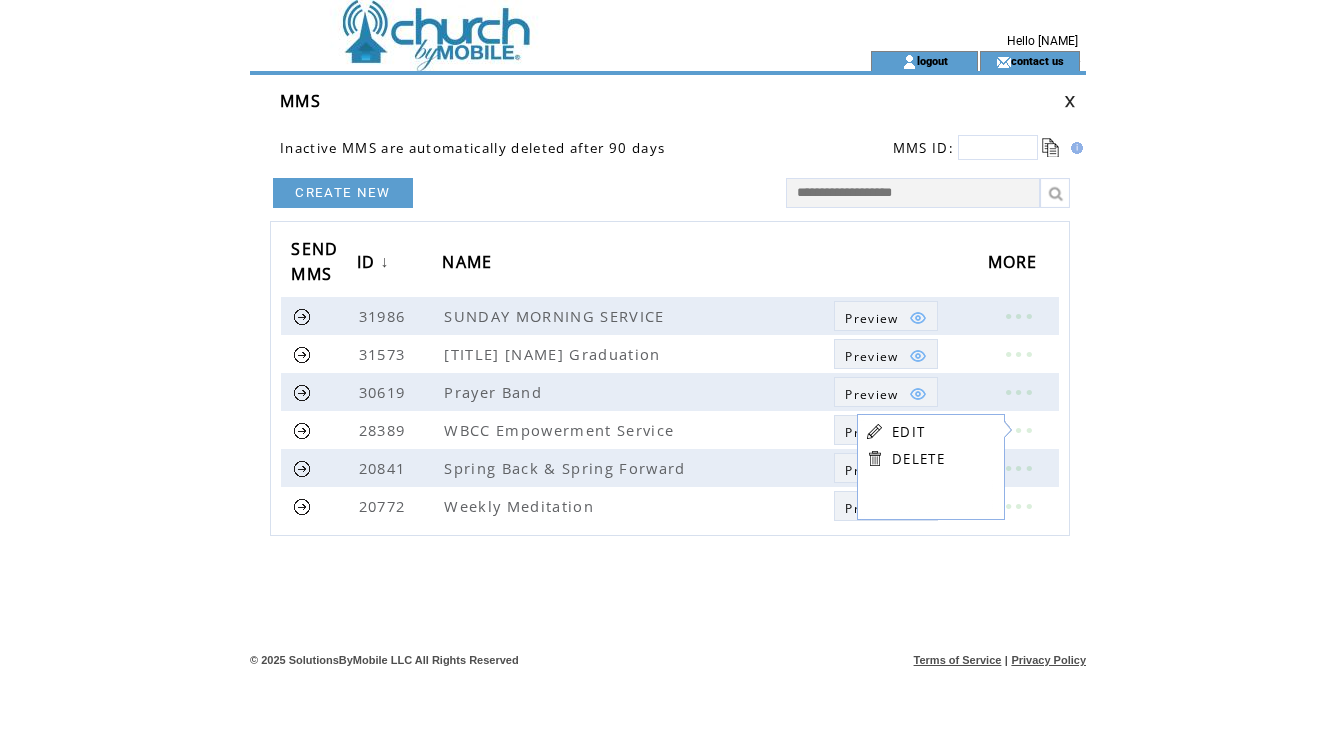 click on "EDIT" at bounding box center [908, 432] 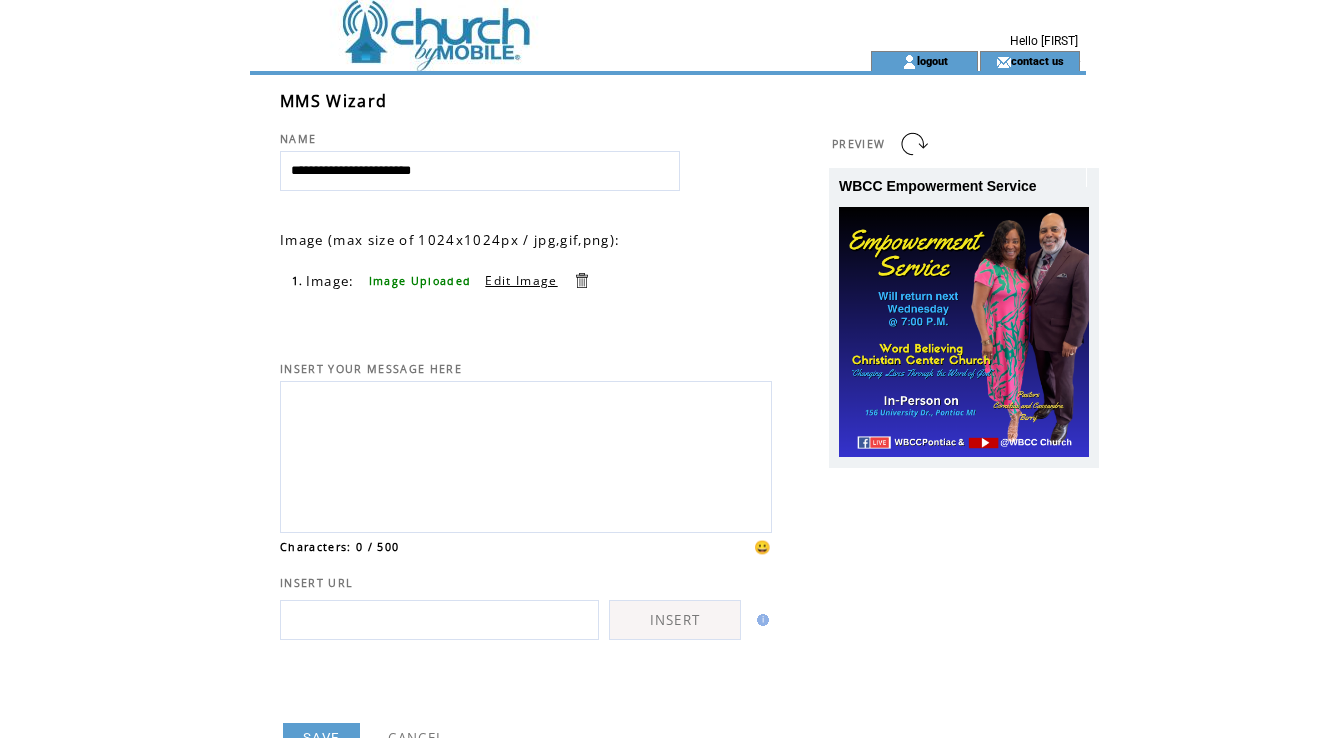 scroll, scrollTop: 0, scrollLeft: 0, axis: both 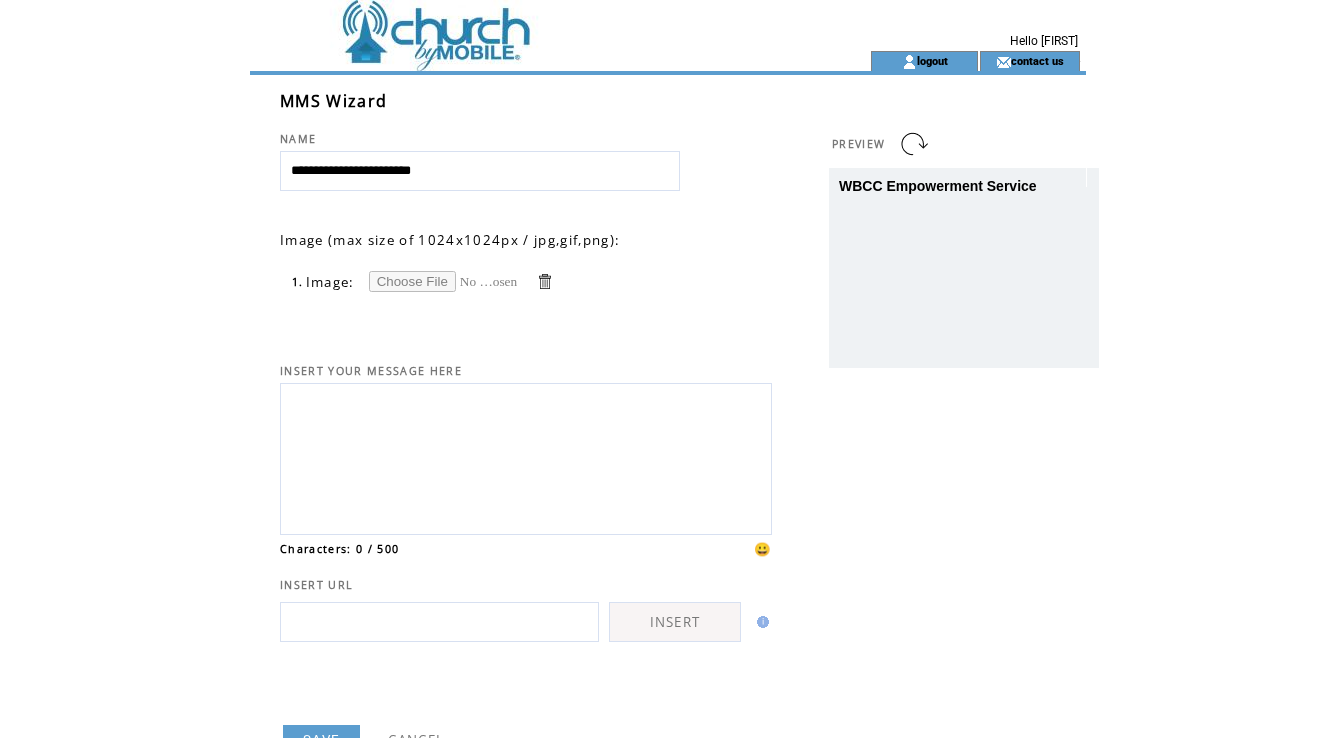 click at bounding box center (526, 304) 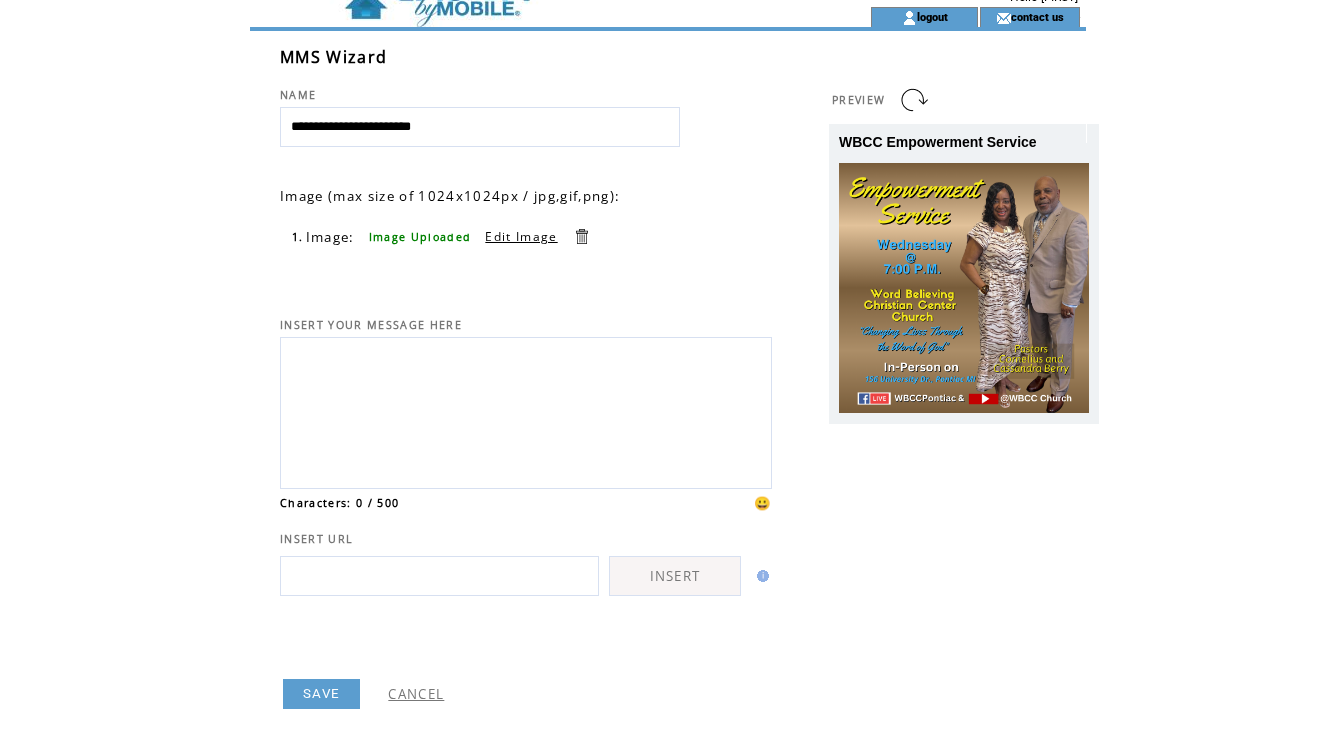scroll, scrollTop: 115, scrollLeft: 0, axis: vertical 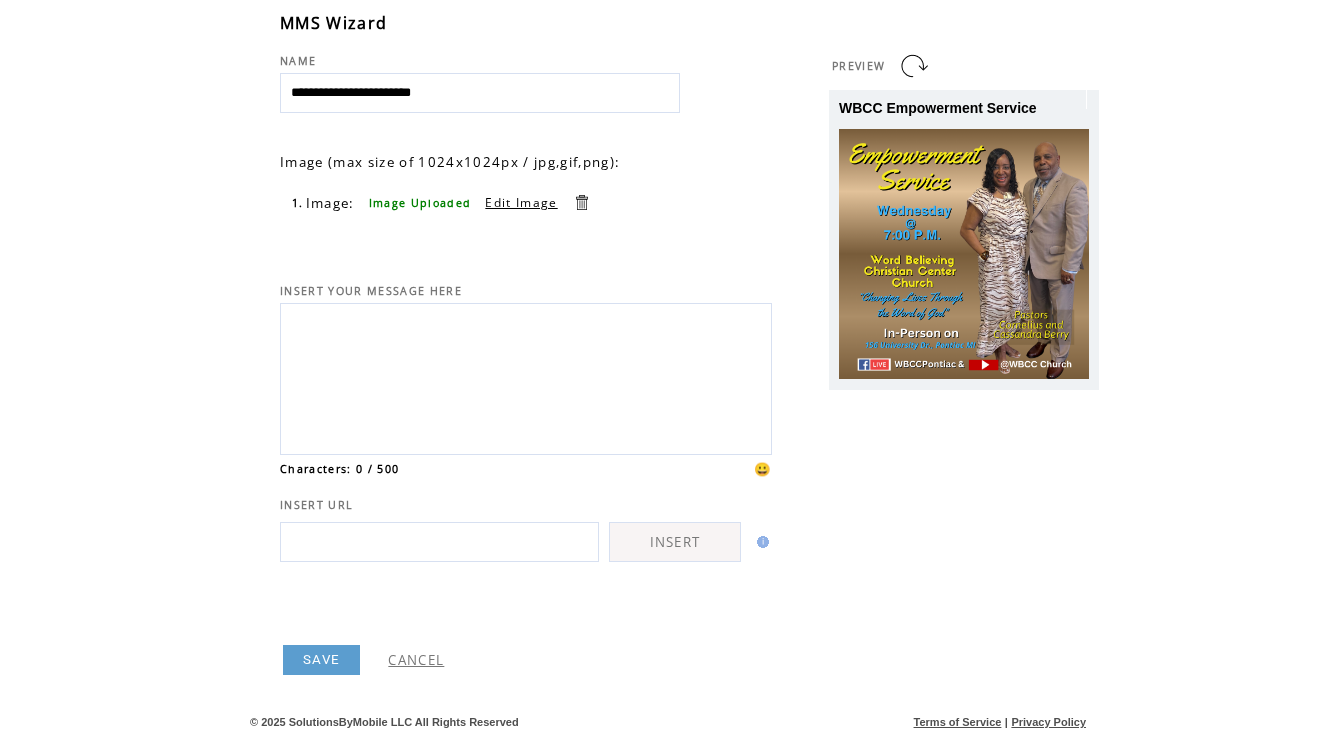 click on "SAVE" at bounding box center (321, 660) 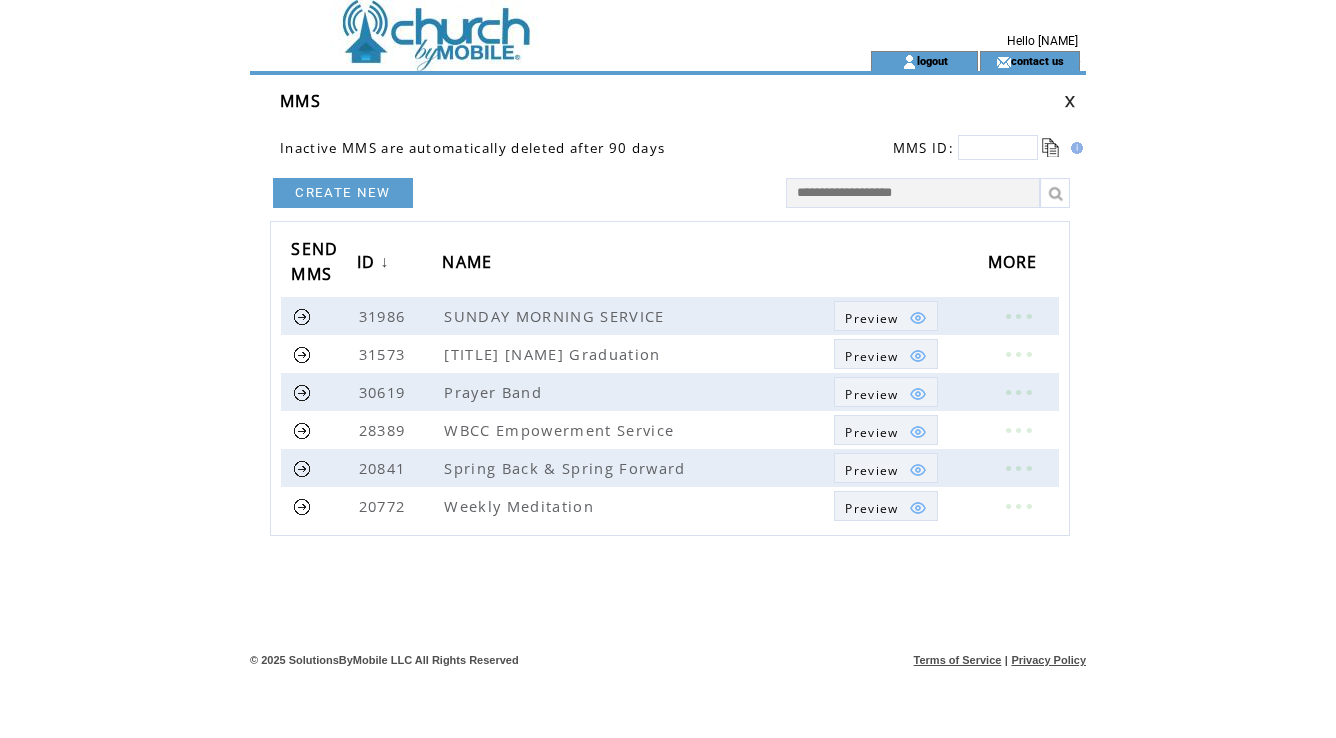 scroll, scrollTop: 0, scrollLeft: 0, axis: both 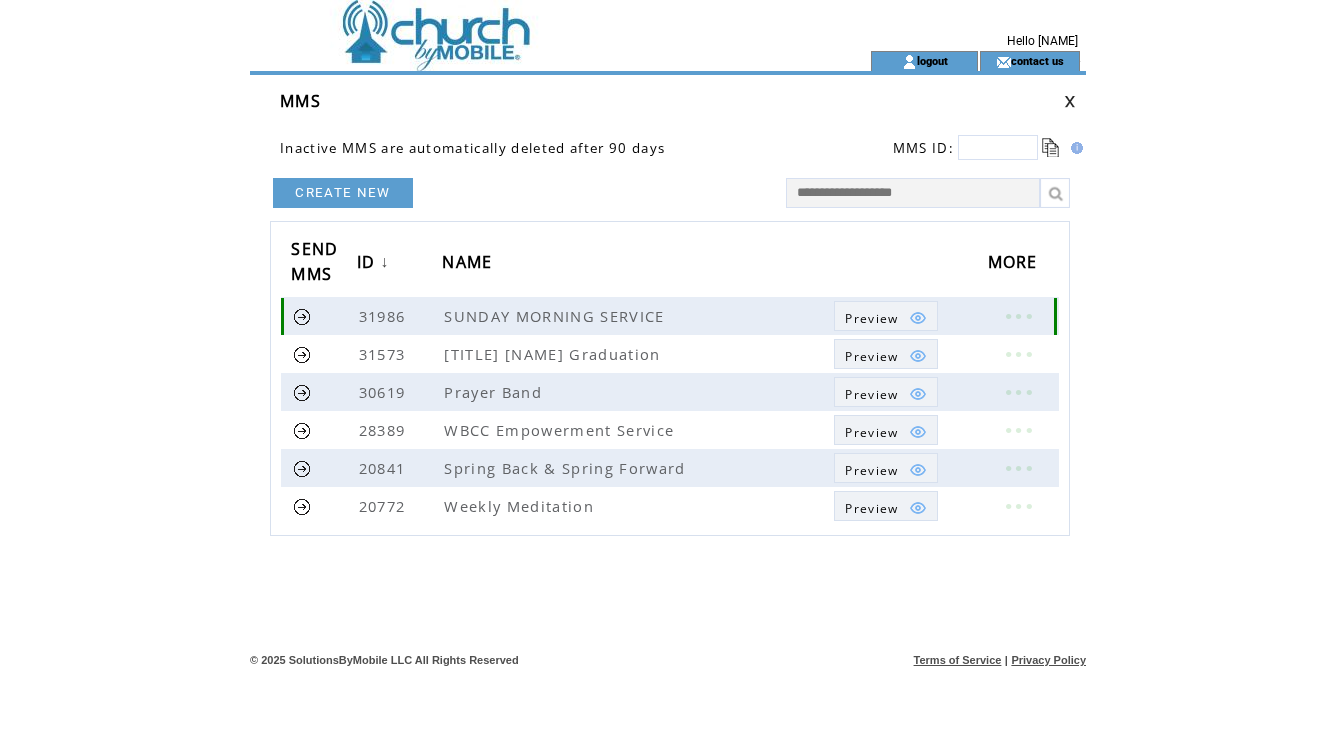 click at bounding box center [302, 316] 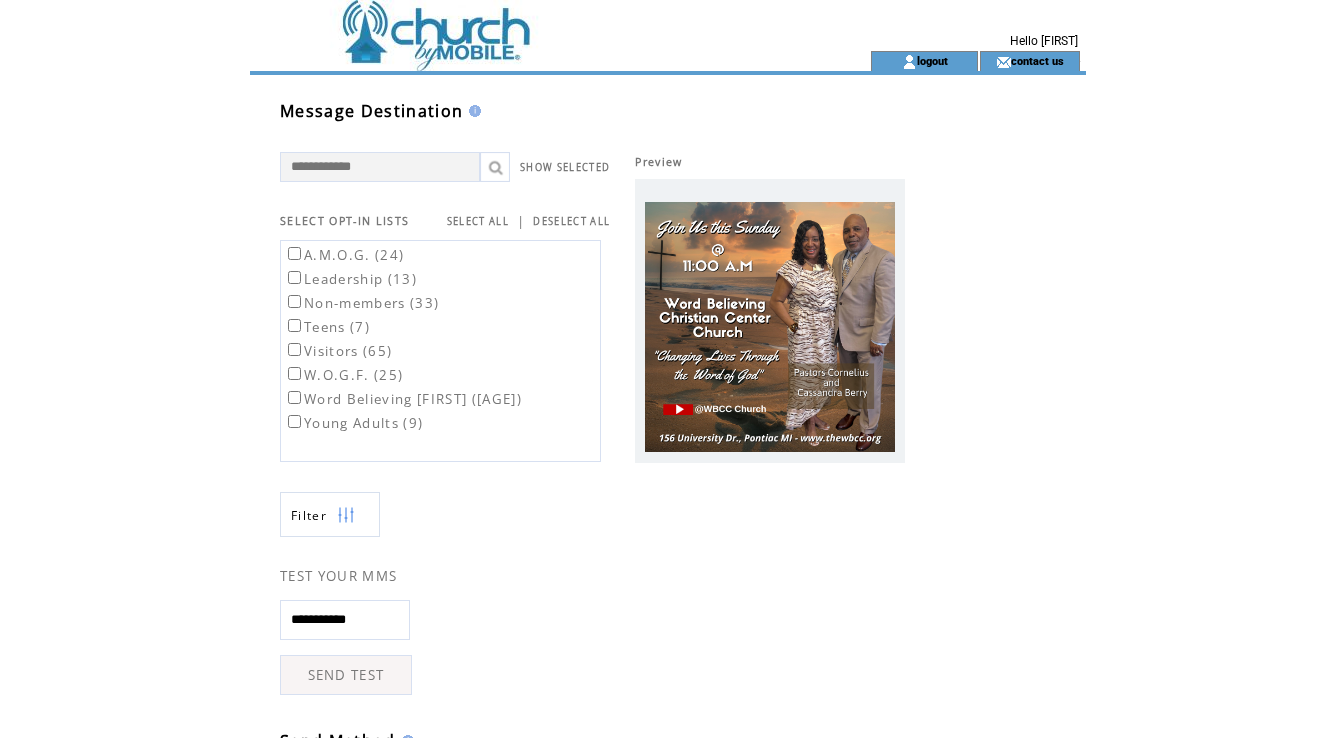 scroll, scrollTop: 0, scrollLeft: 0, axis: both 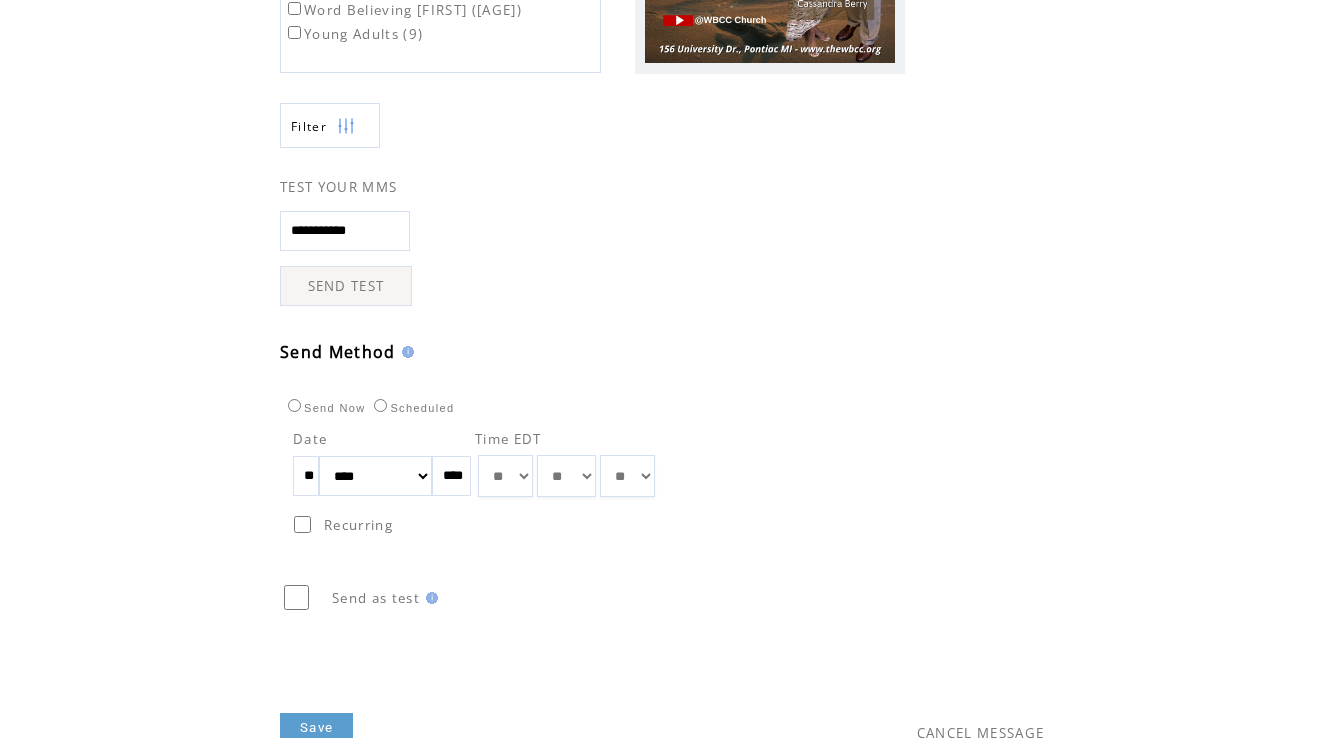 click on "**" at bounding box center (306, 476) 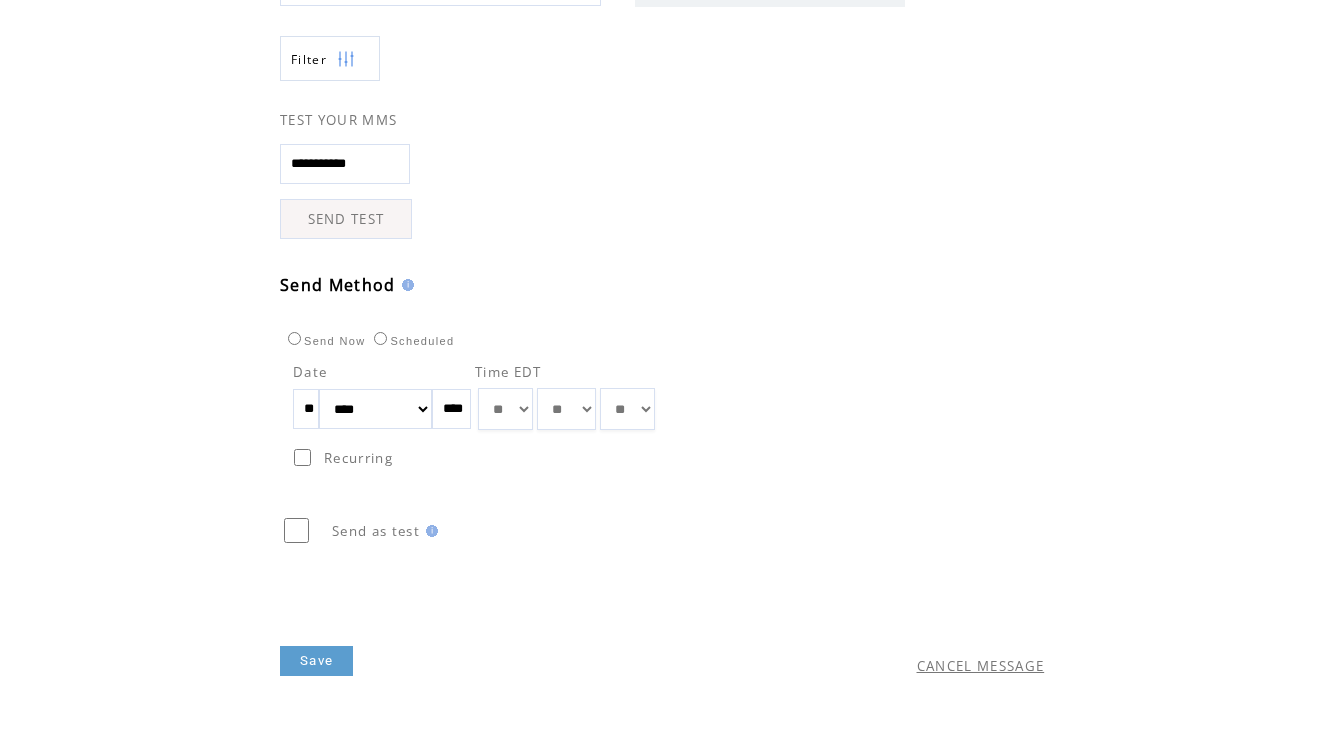 scroll, scrollTop: 485, scrollLeft: 0, axis: vertical 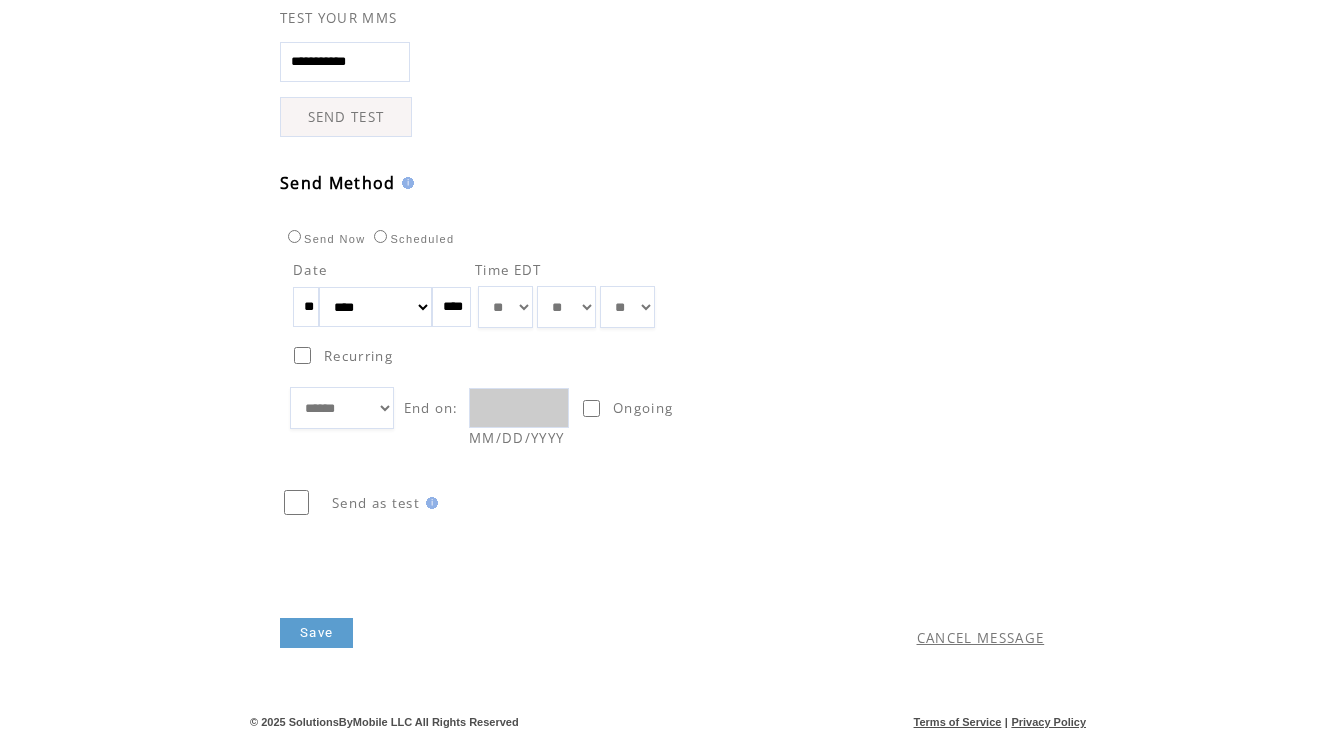 click on "Save" at bounding box center [316, 633] 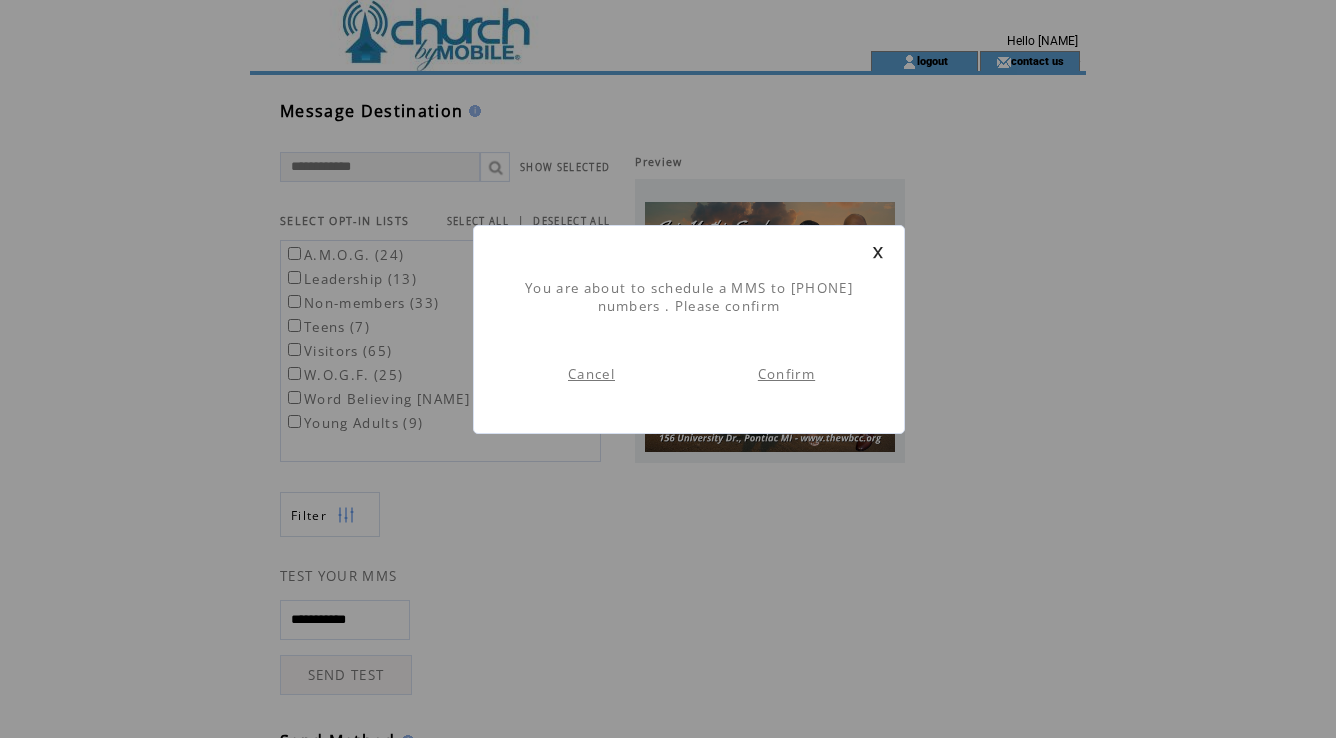 scroll, scrollTop: 1, scrollLeft: 0, axis: vertical 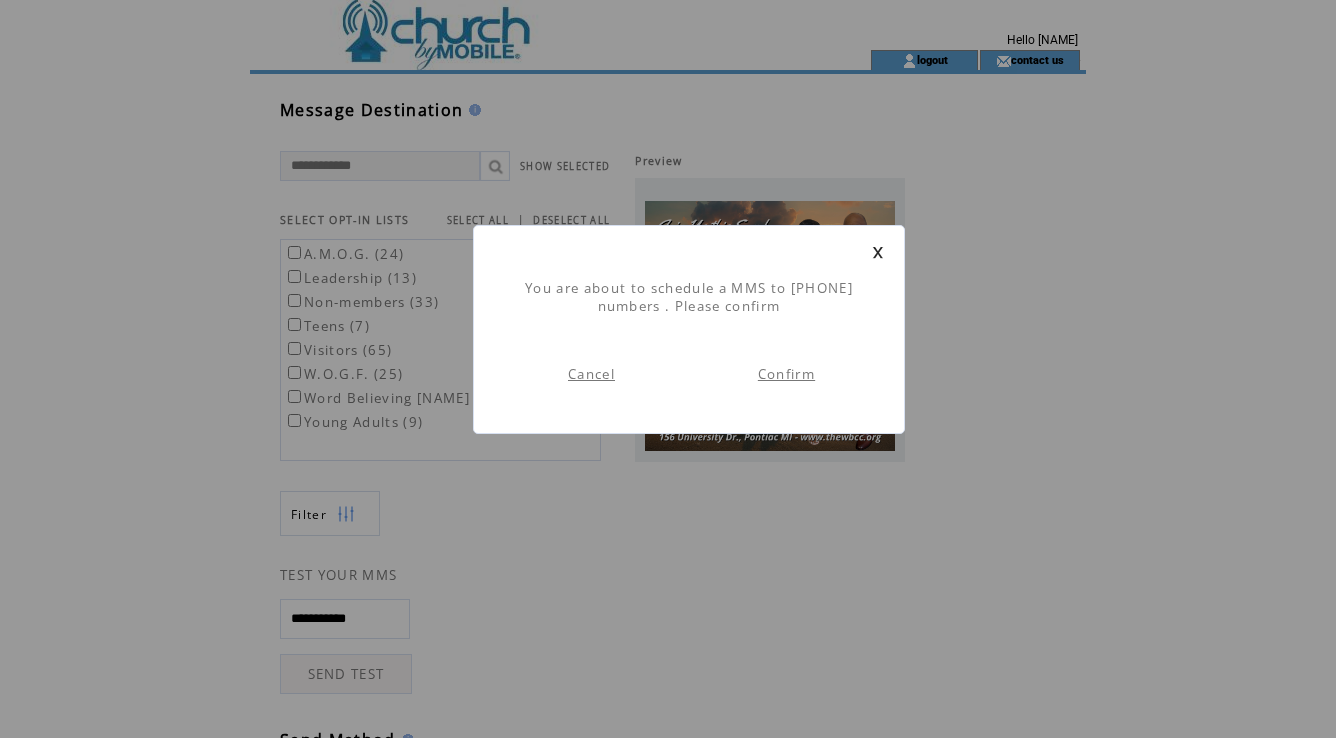 click on "Confirm" at bounding box center [786, 374] 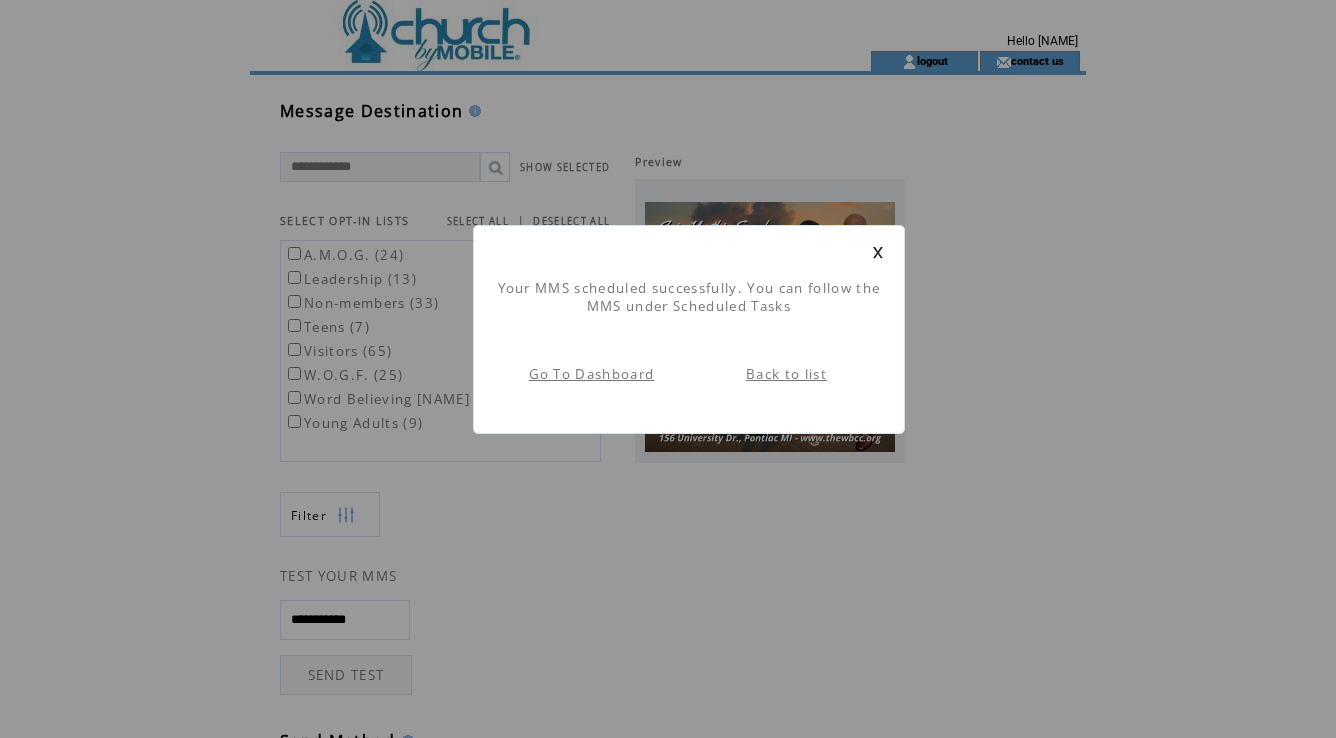scroll, scrollTop: 1, scrollLeft: 0, axis: vertical 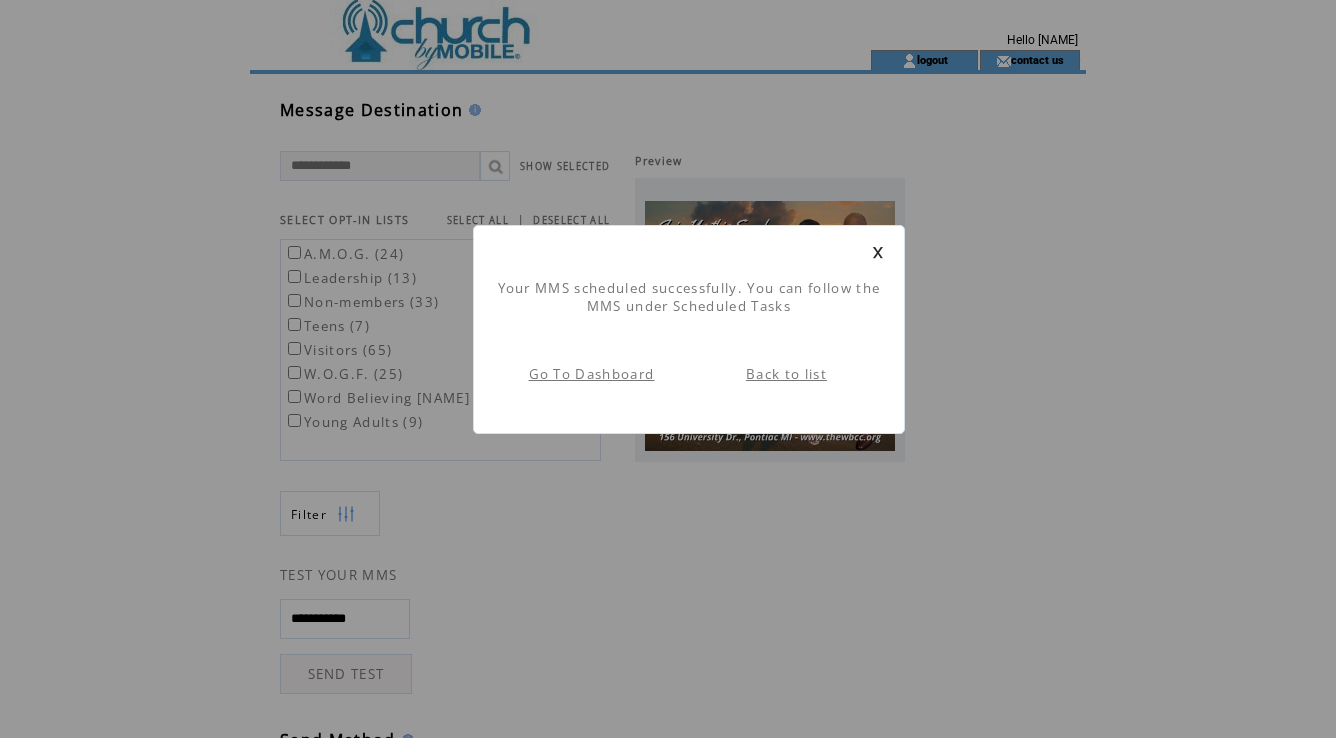 click on "Go To Dashboard" at bounding box center [592, 374] 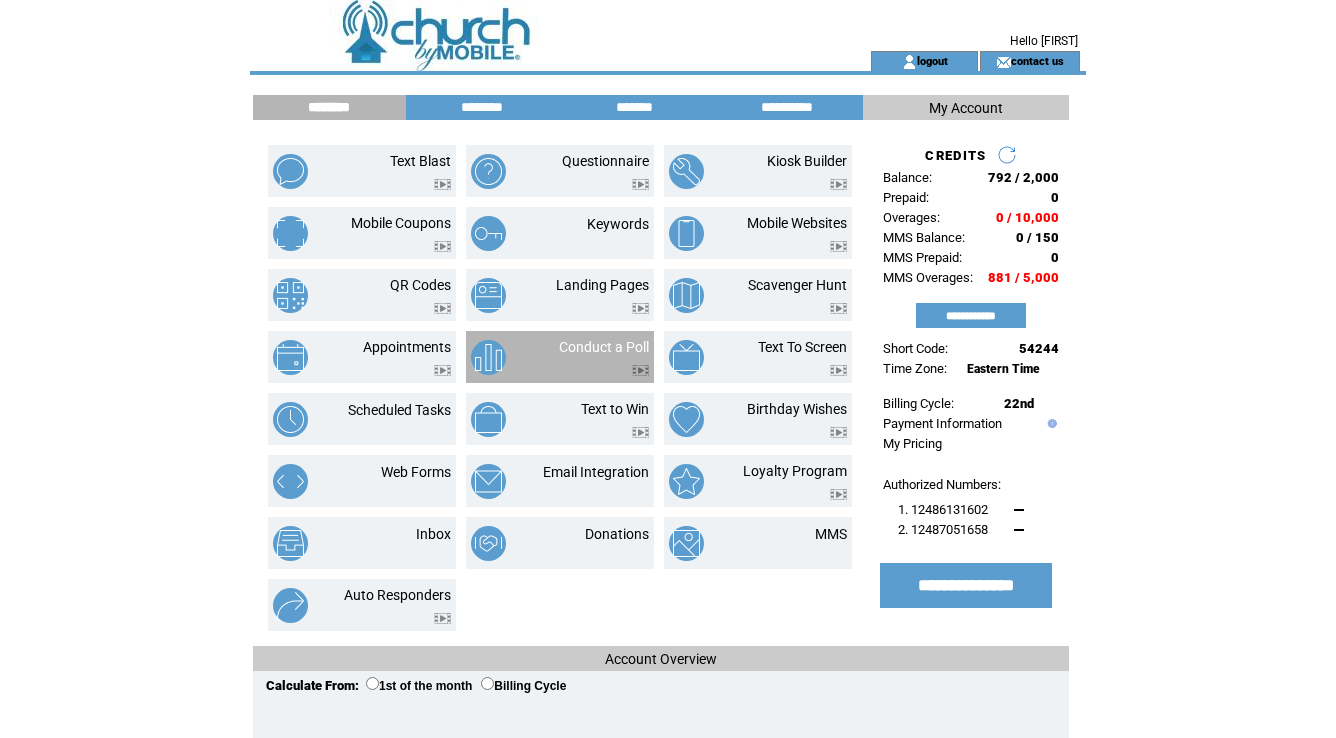 scroll, scrollTop: 0, scrollLeft: 0, axis: both 